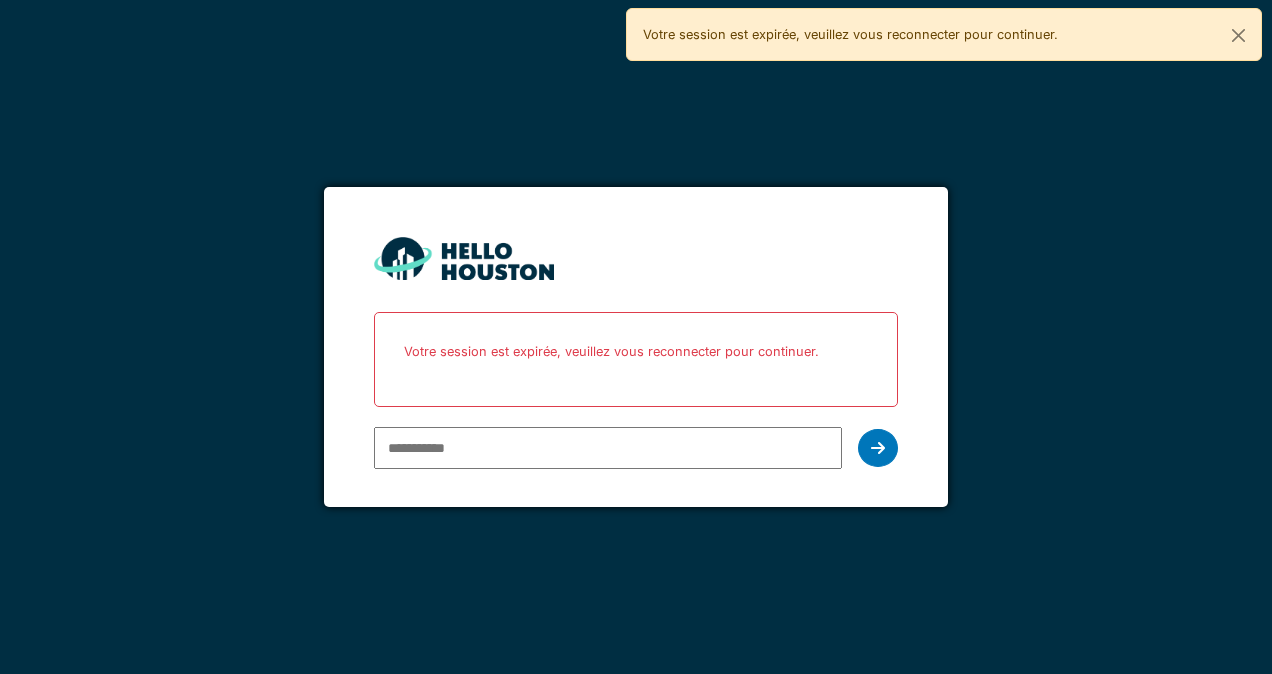 scroll, scrollTop: 0, scrollLeft: 0, axis: both 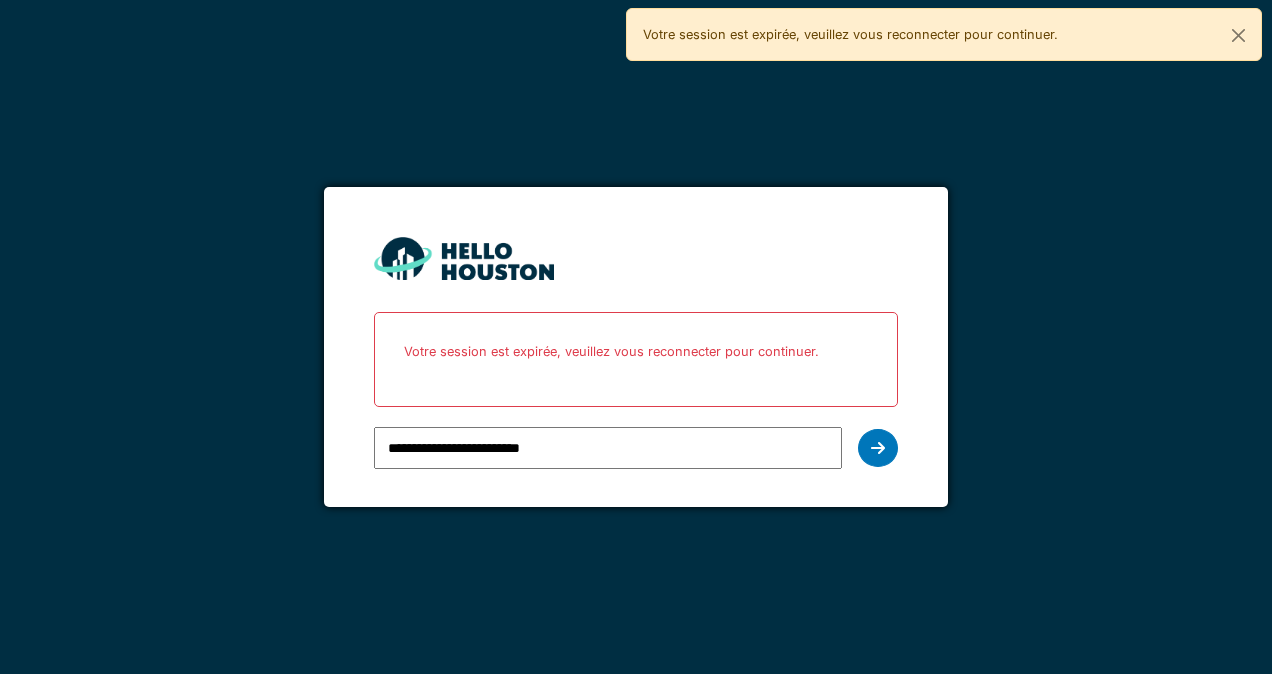 click at bounding box center (878, 448) 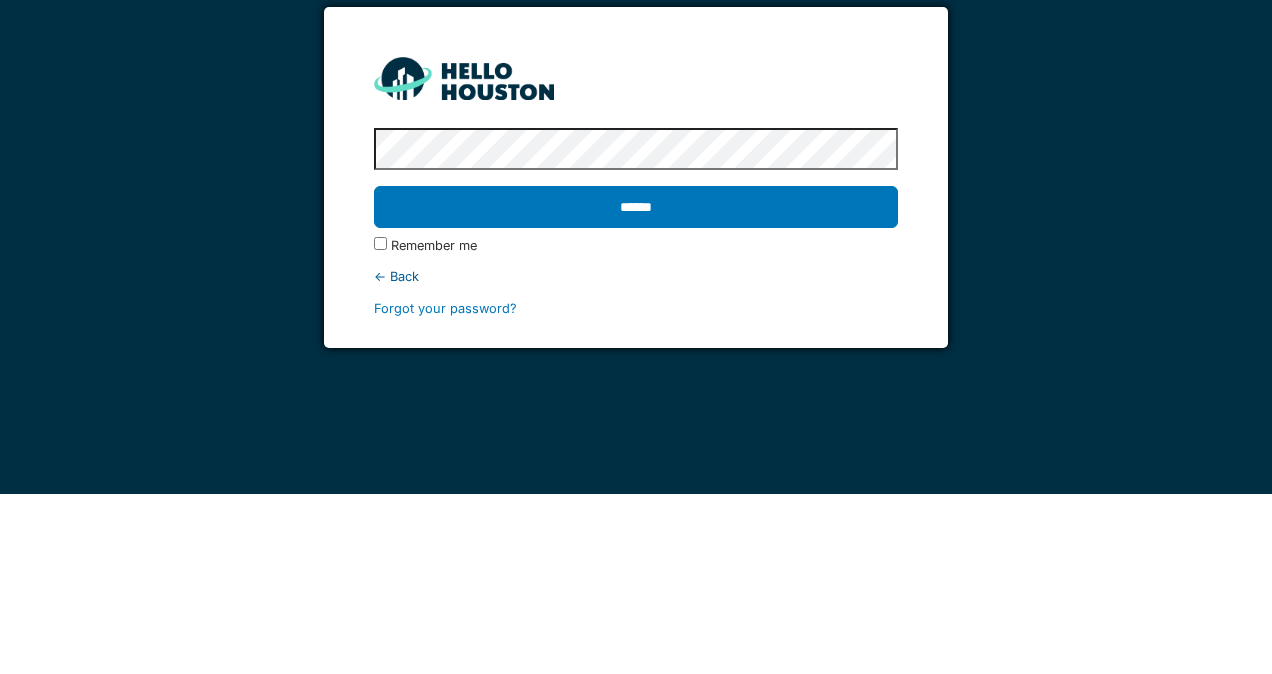 click on "******" at bounding box center [635, 387] 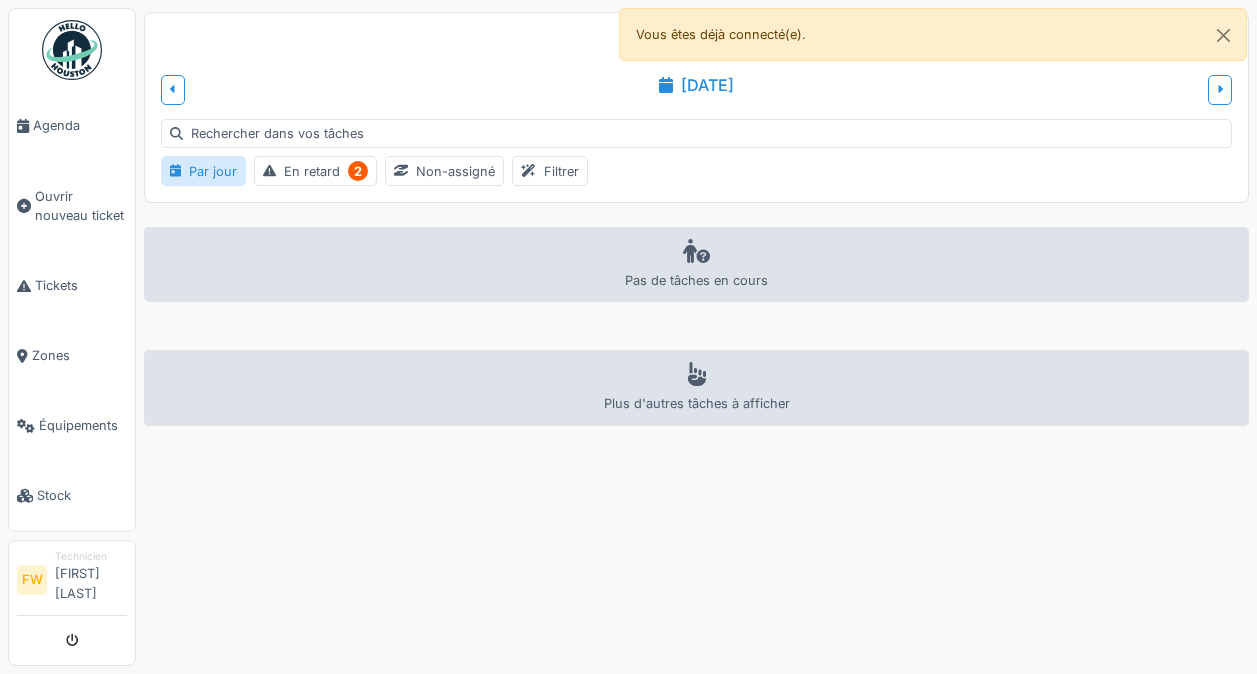 scroll, scrollTop: 0, scrollLeft: 0, axis: both 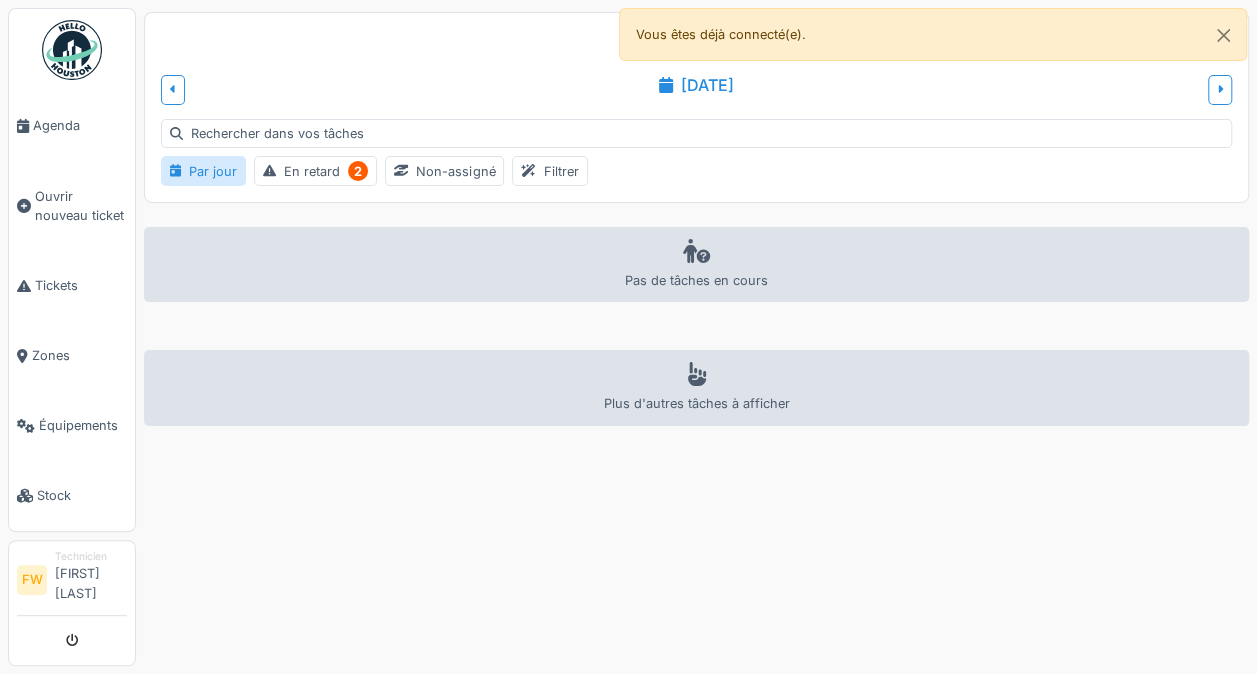 click on "Tickets" at bounding box center [81, 285] 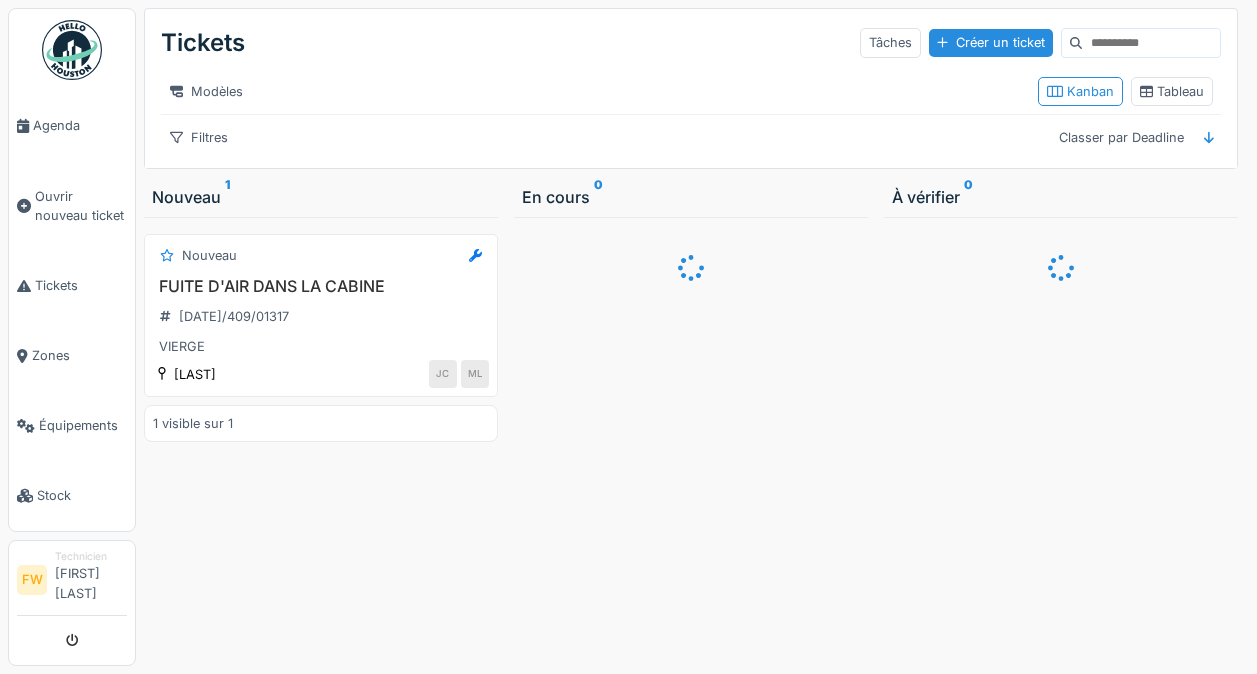 scroll, scrollTop: 0, scrollLeft: 0, axis: both 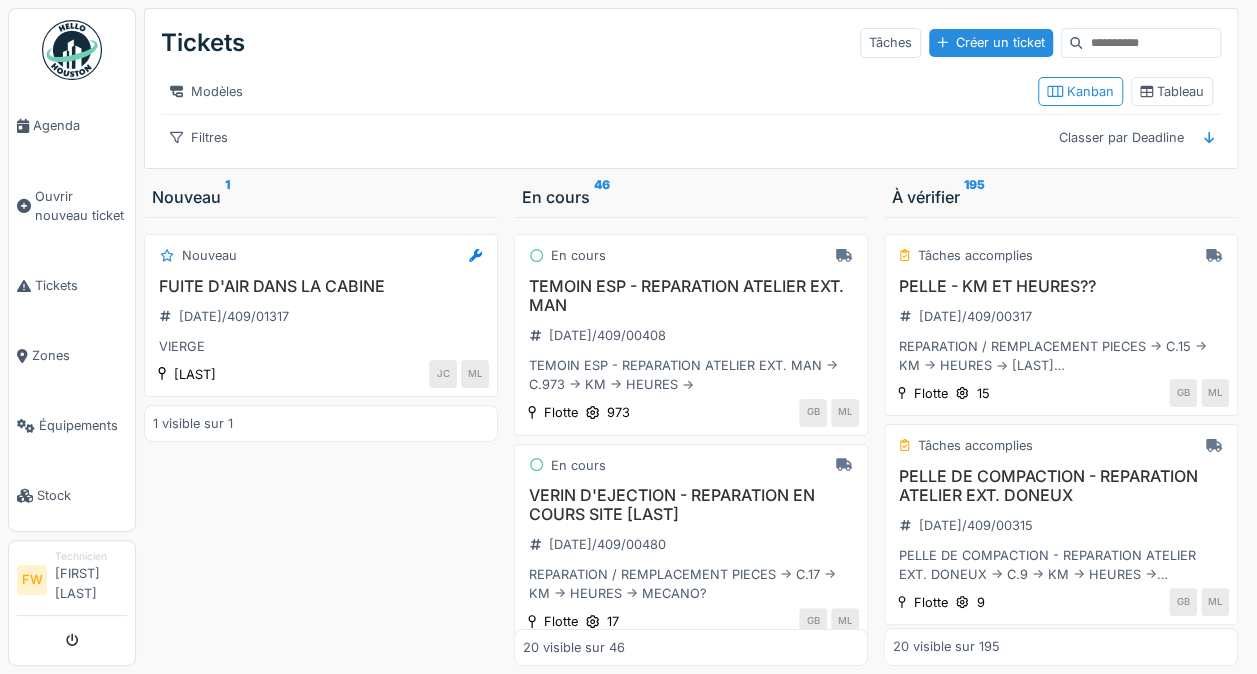 click on "Ouvrir nouveau ticket" at bounding box center [72, 206] 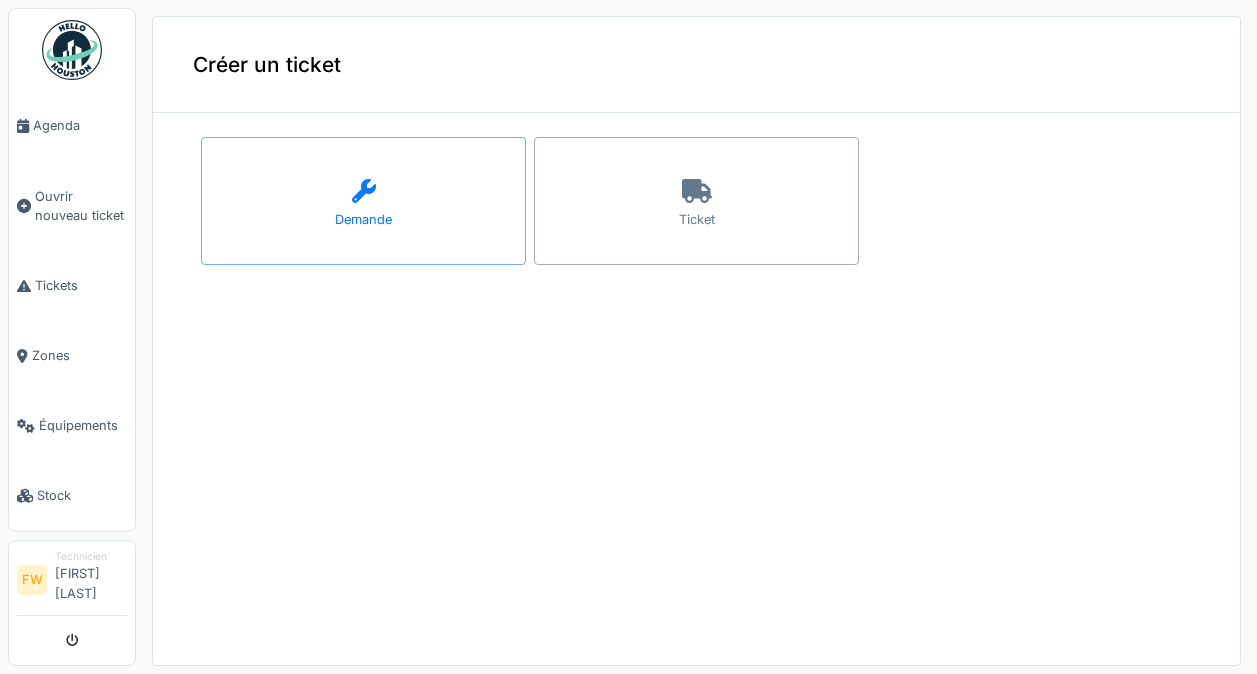 scroll, scrollTop: 0, scrollLeft: 0, axis: both 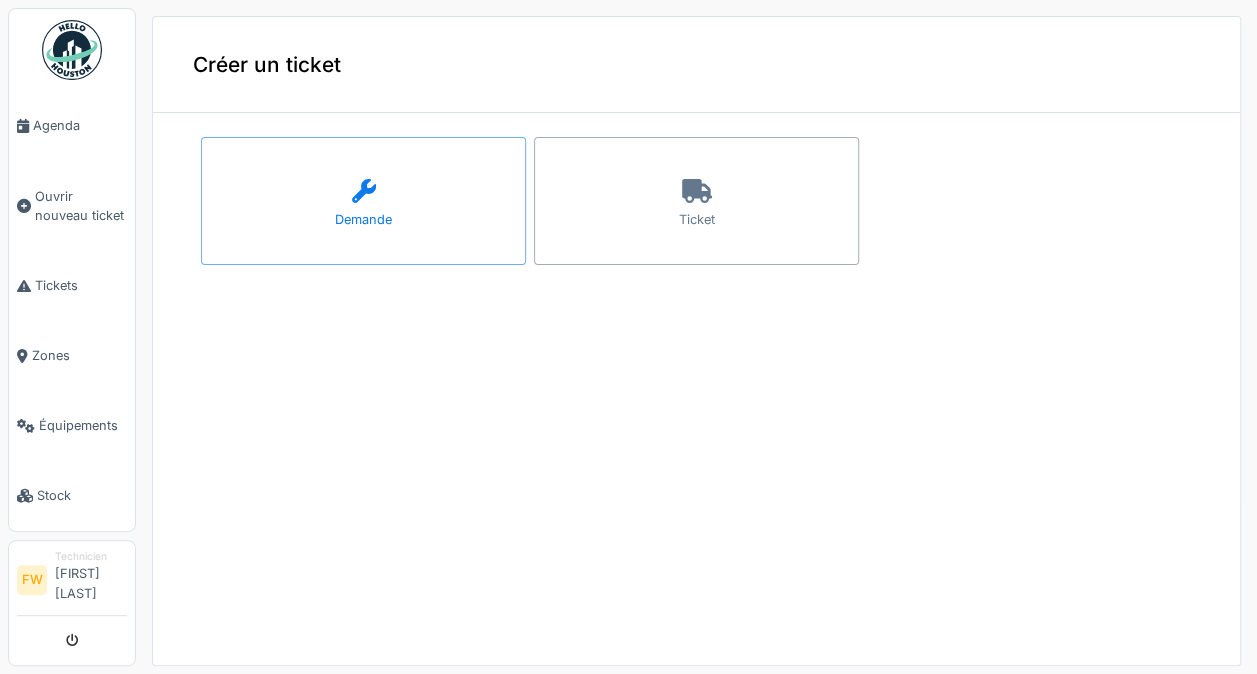 click on "Demande" at bounding box center [363, 201] 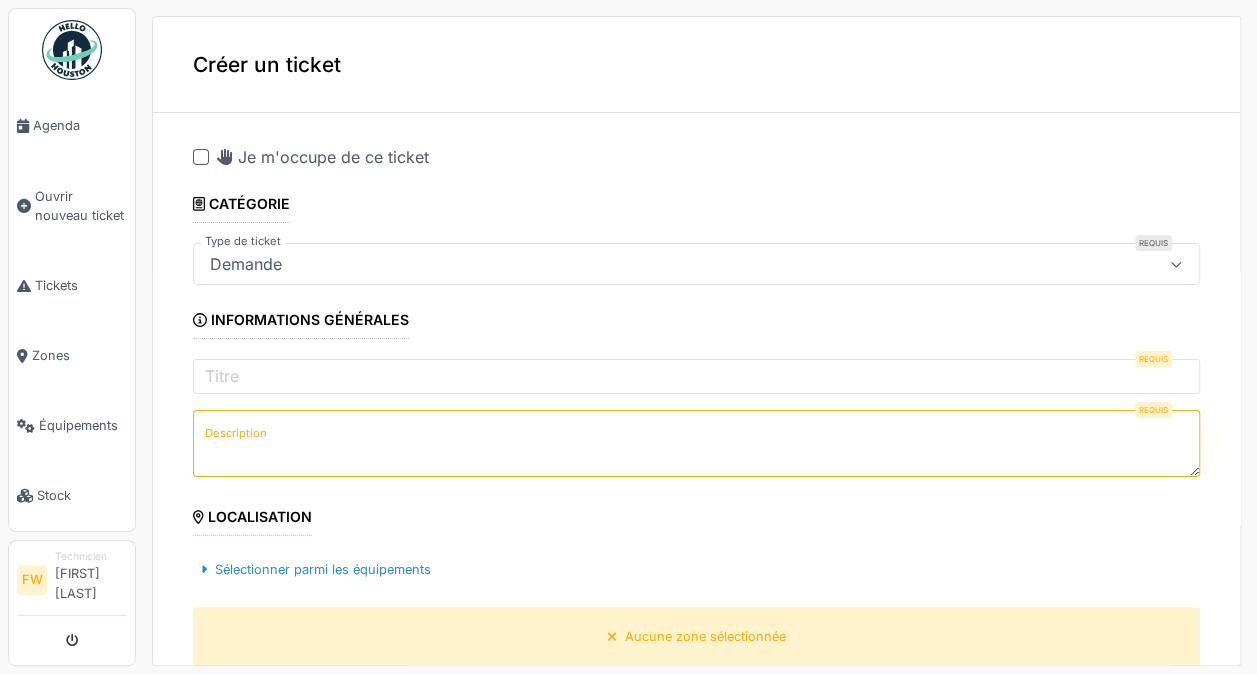 click at bounding box center (201, 157) 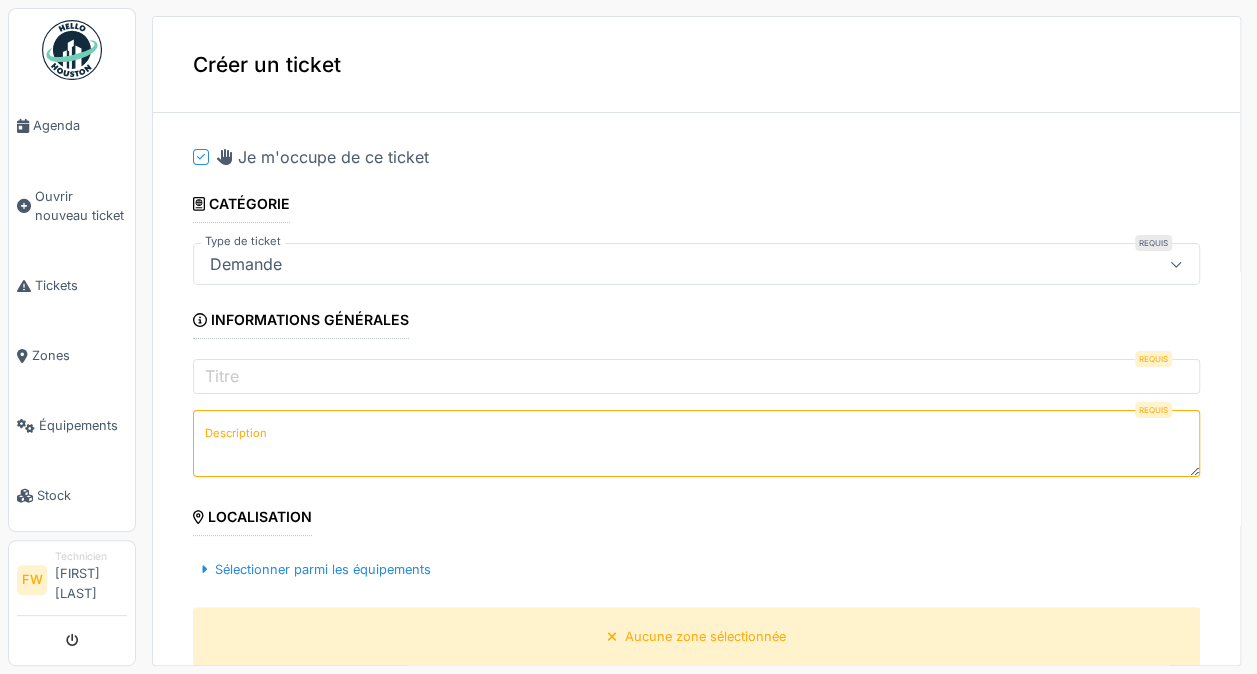click at bounding box center [1176, 264] 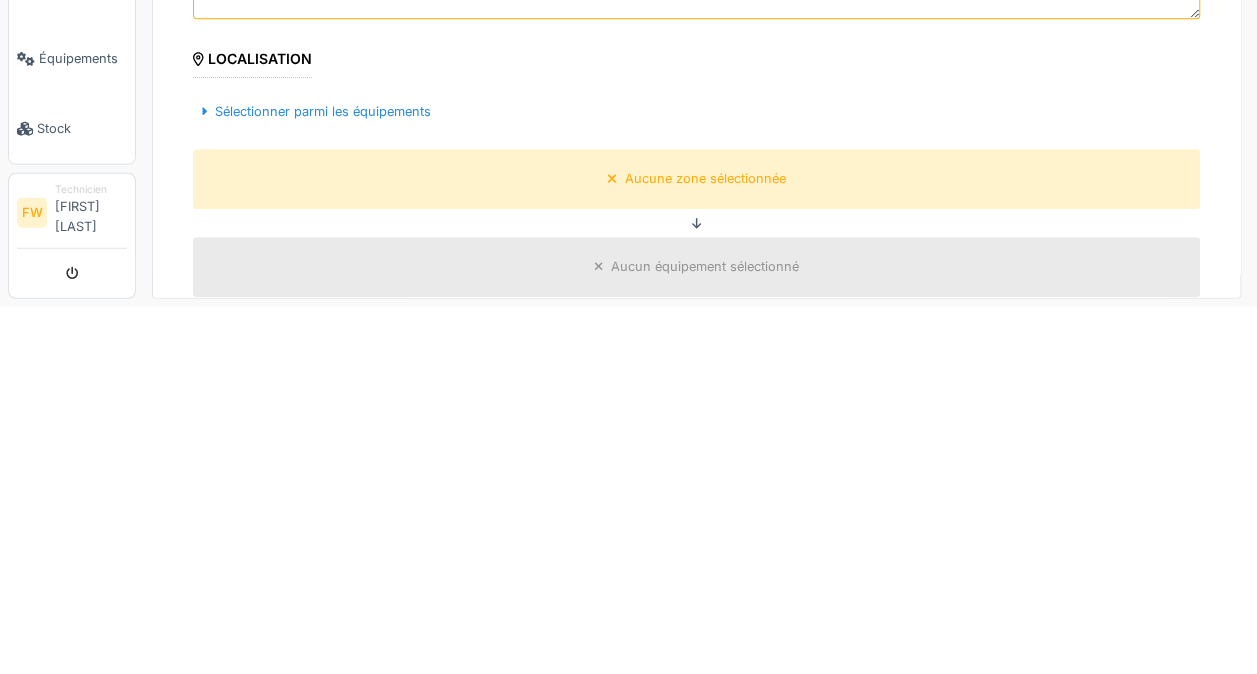 scroll, scrollTop: 136, scrollLeft: 0, axis: vertical 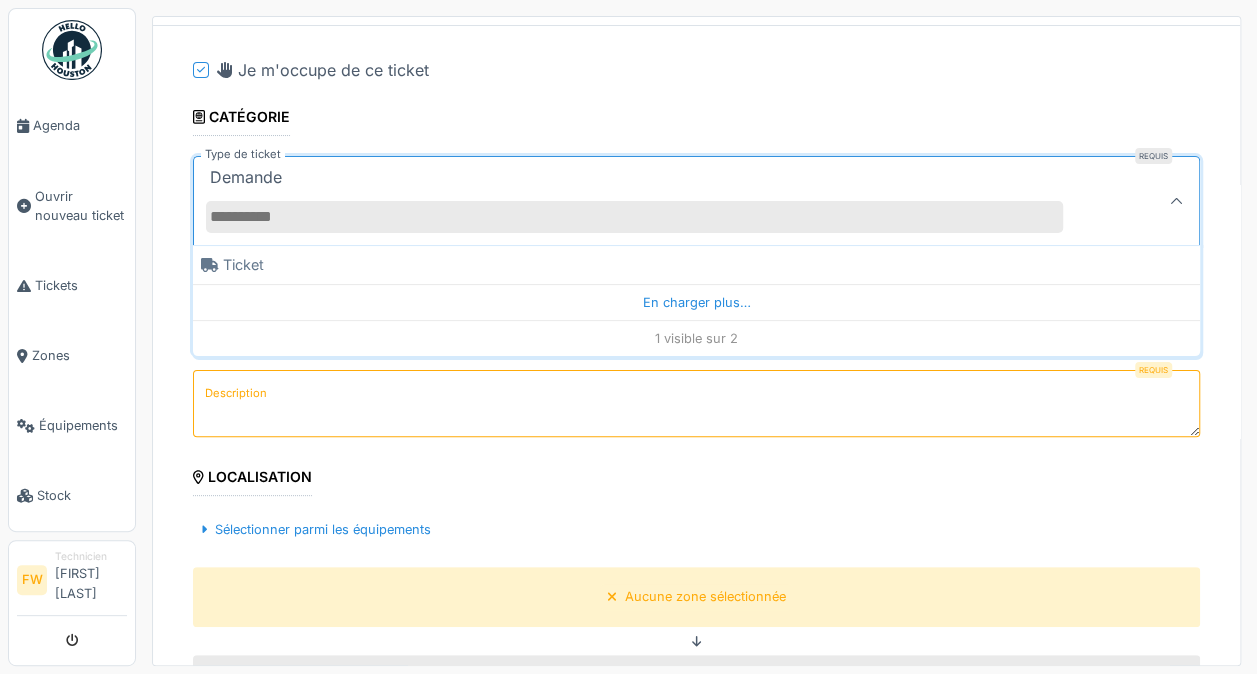 click on "Tickets" at bounding box center (72, 286) 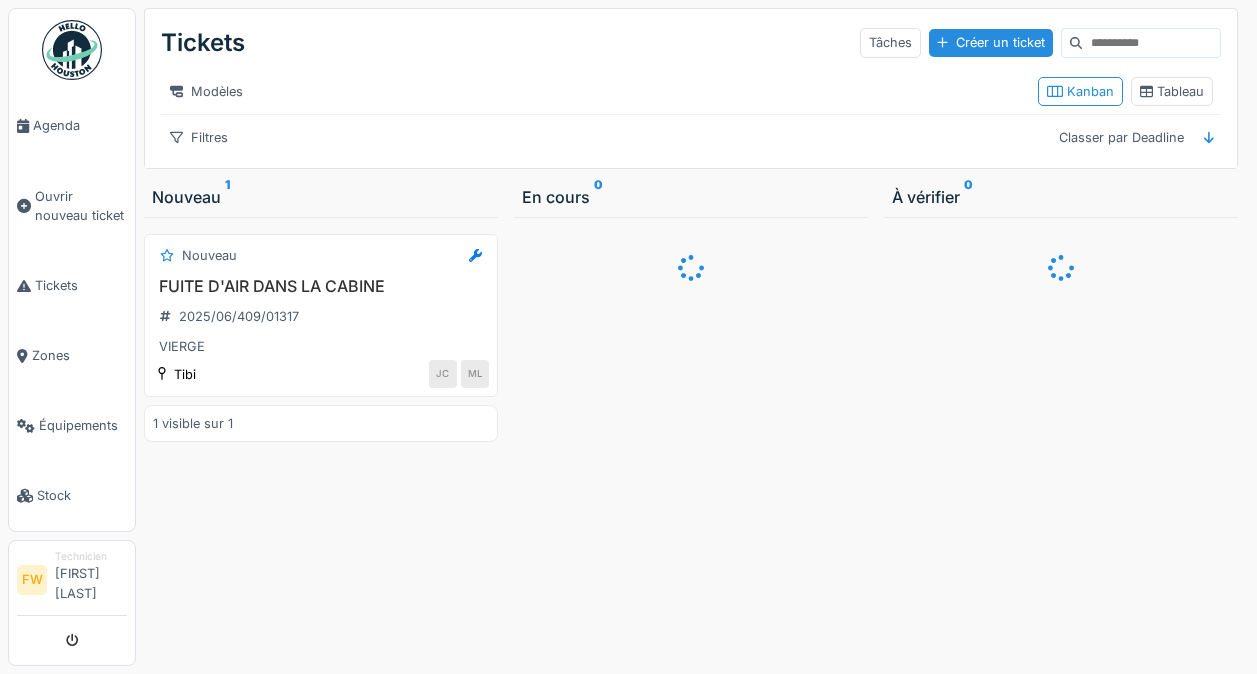scroll, scrollTop: 0, scrollLeft: 0, axis: both 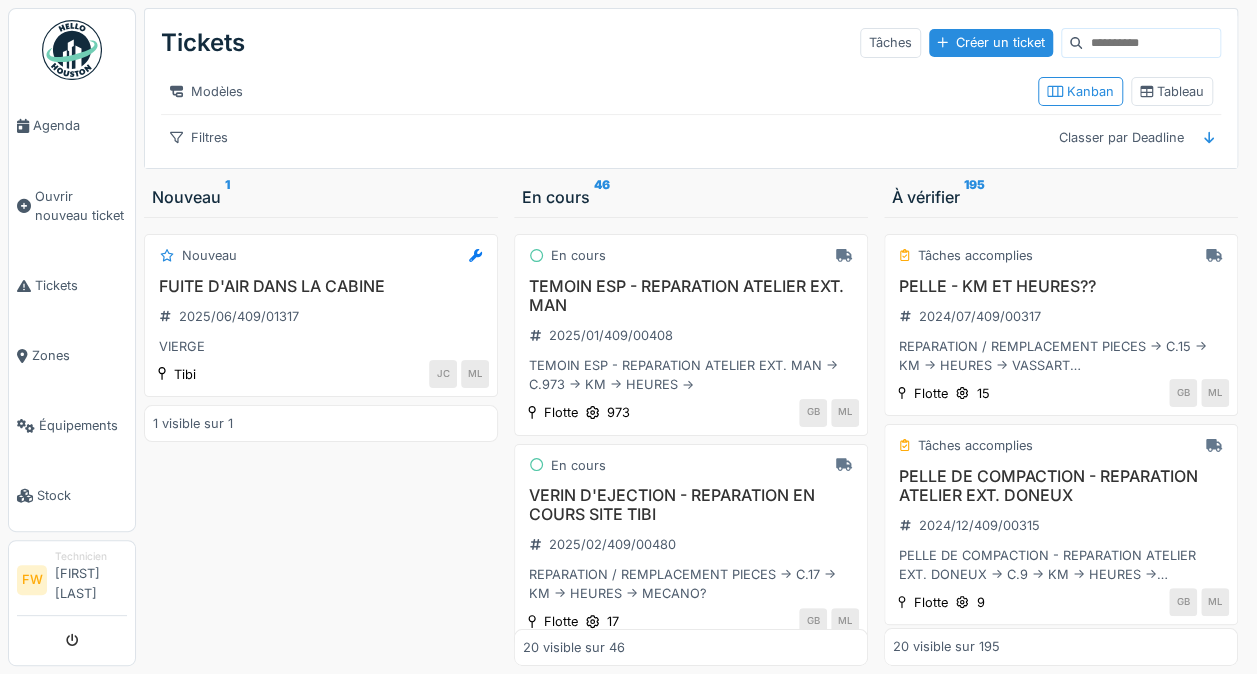 click on "Créer un ticket" at bounding box center (991, 42) 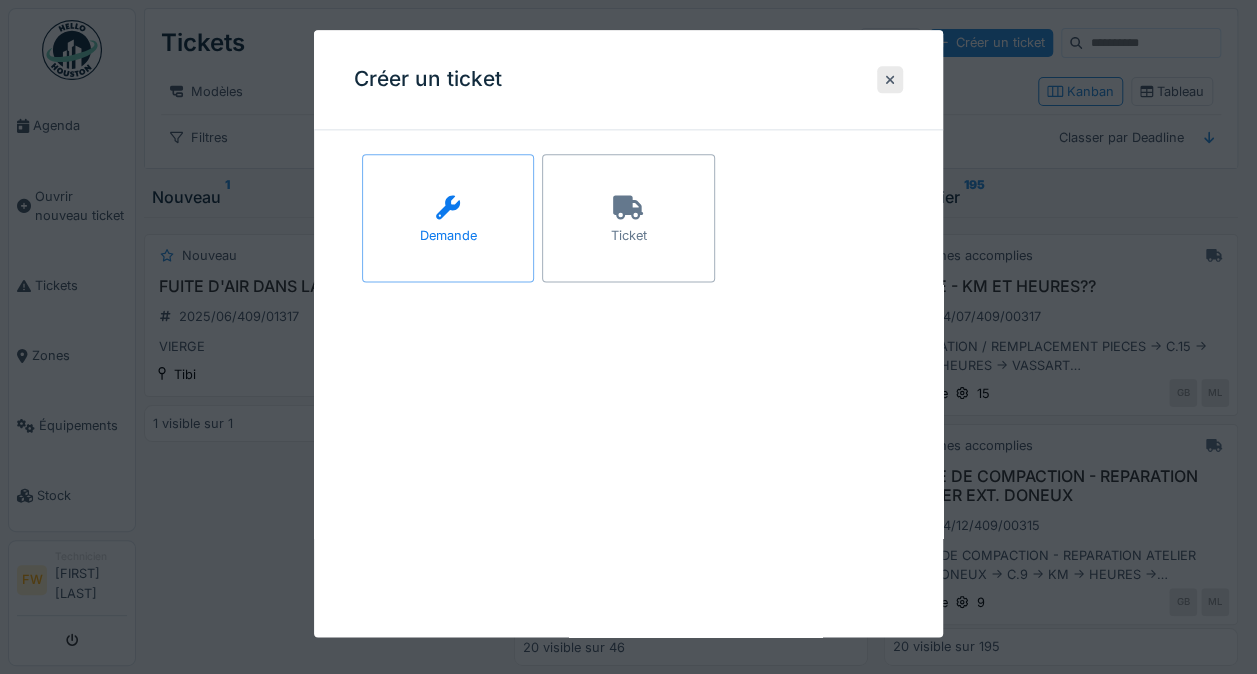 click on "Ticket" at bounding box center [628, 236] 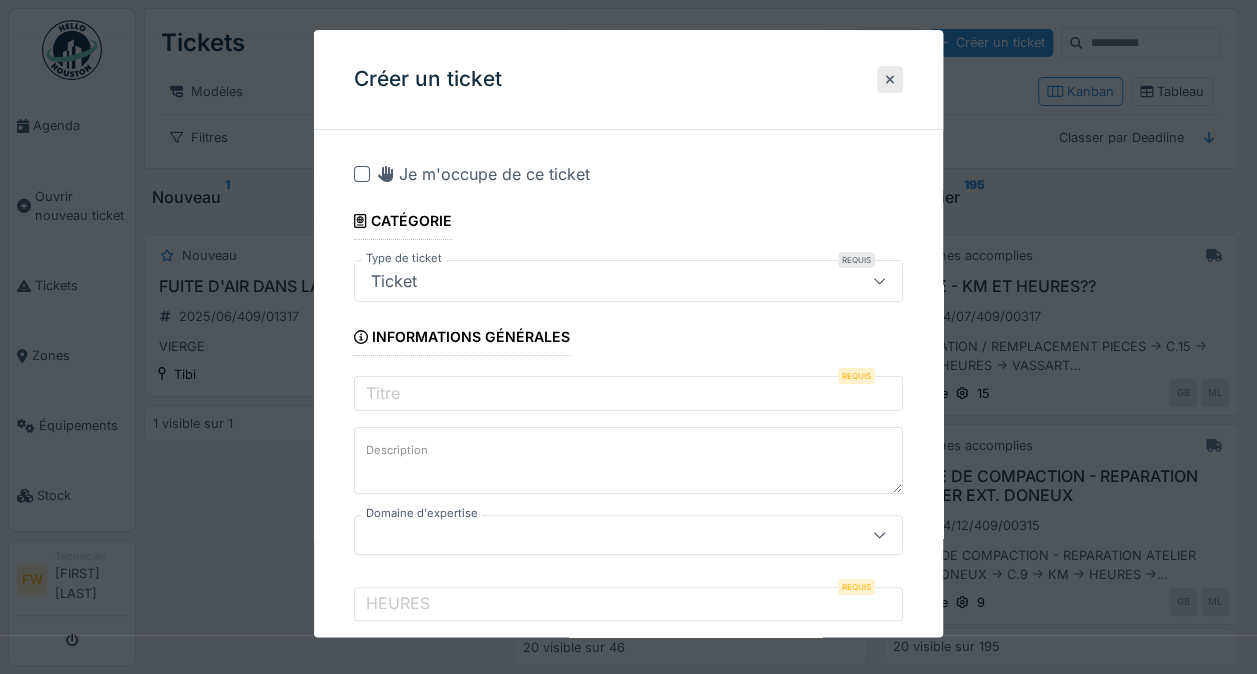 click at bounding box center (362, 174) 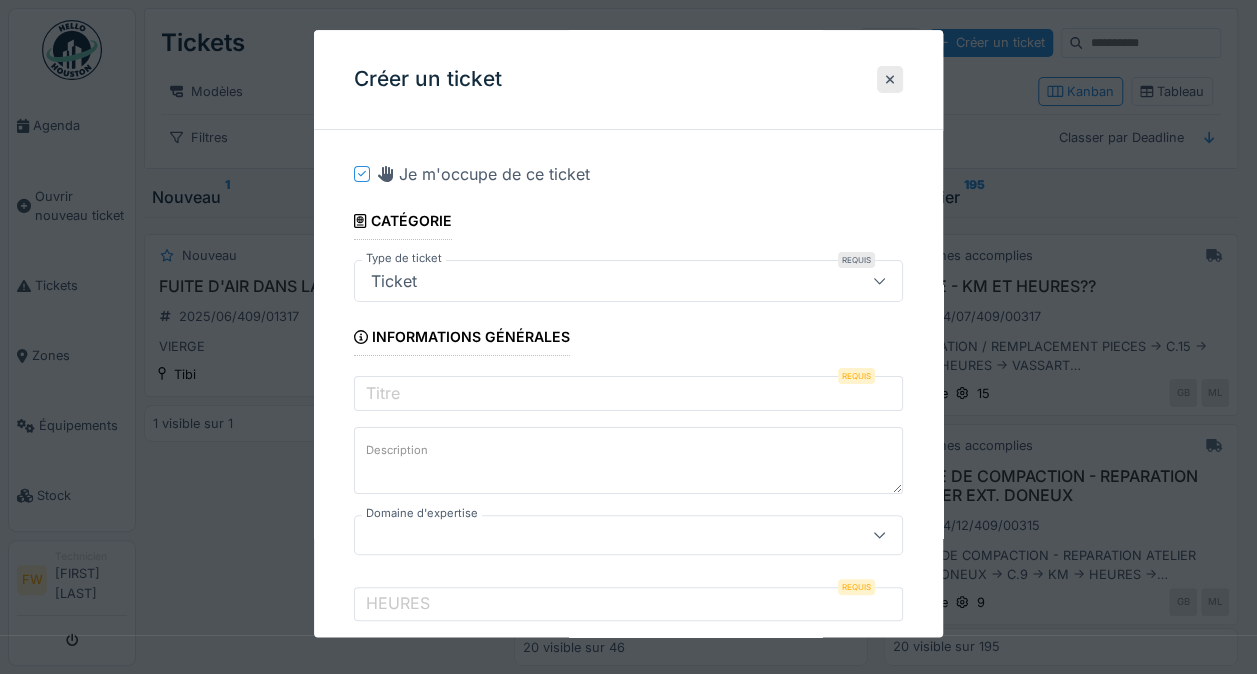 click at bounding box center (879, 281) 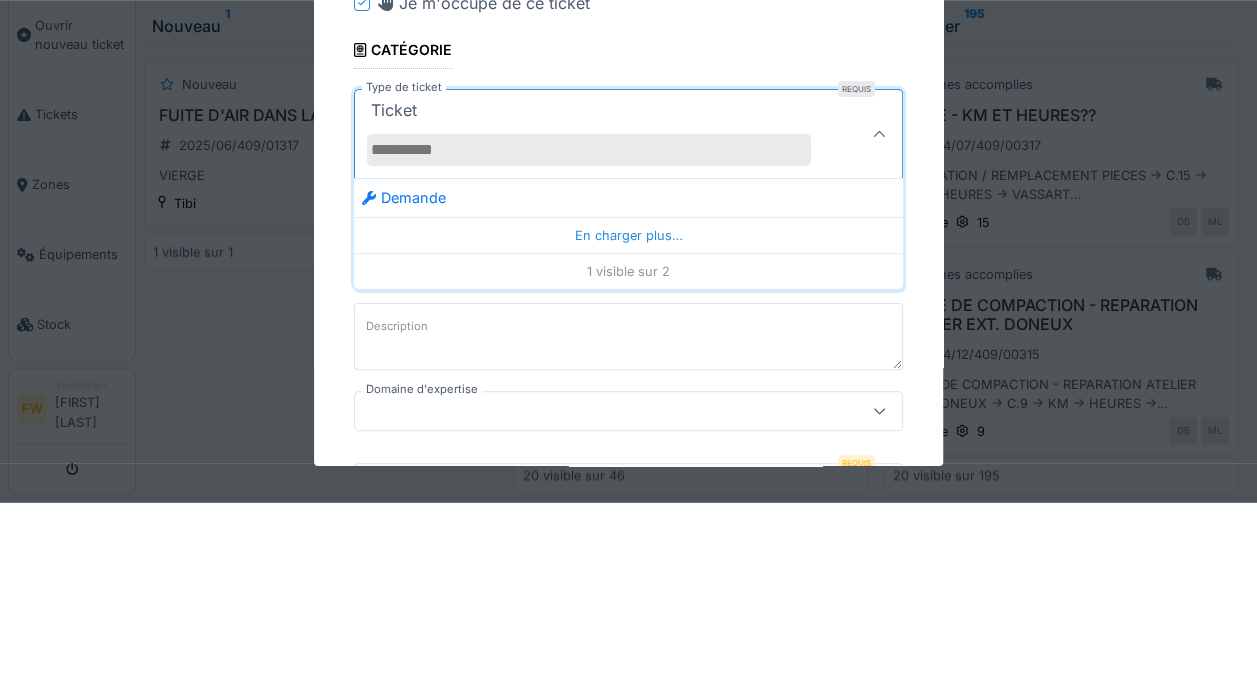 click on "En charger plus…" at bounding box center (628, 406) 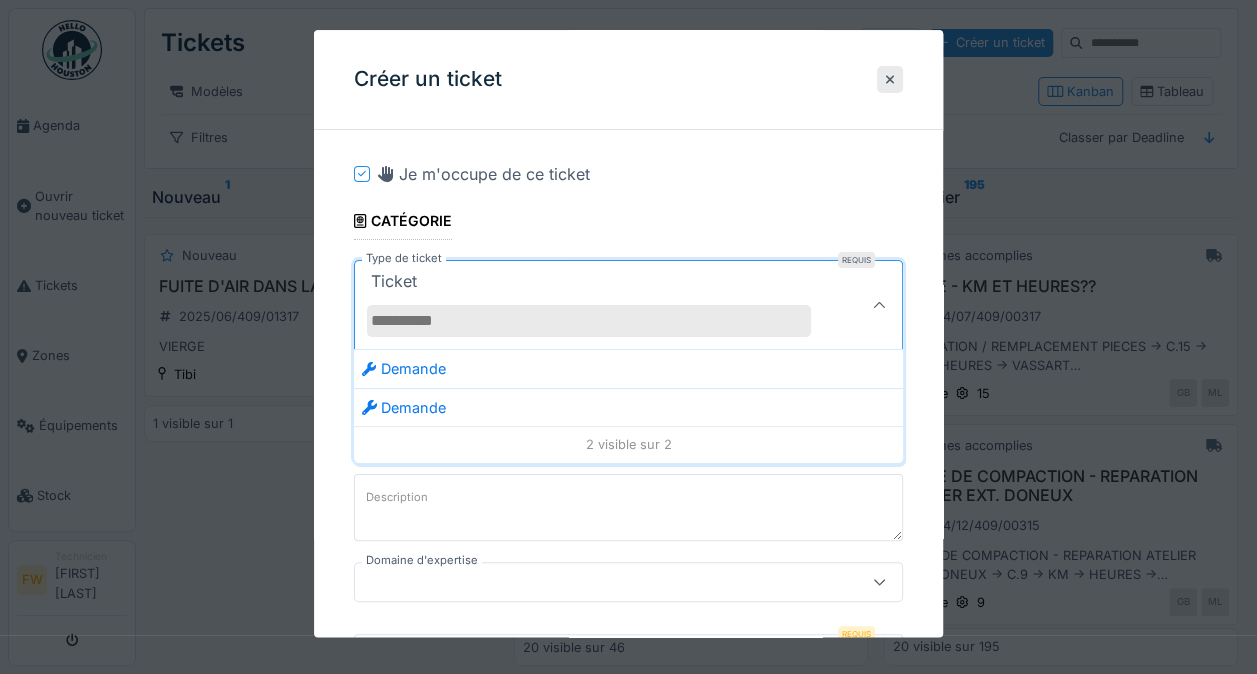 click on "Demande" at bounding box center (628, 368) 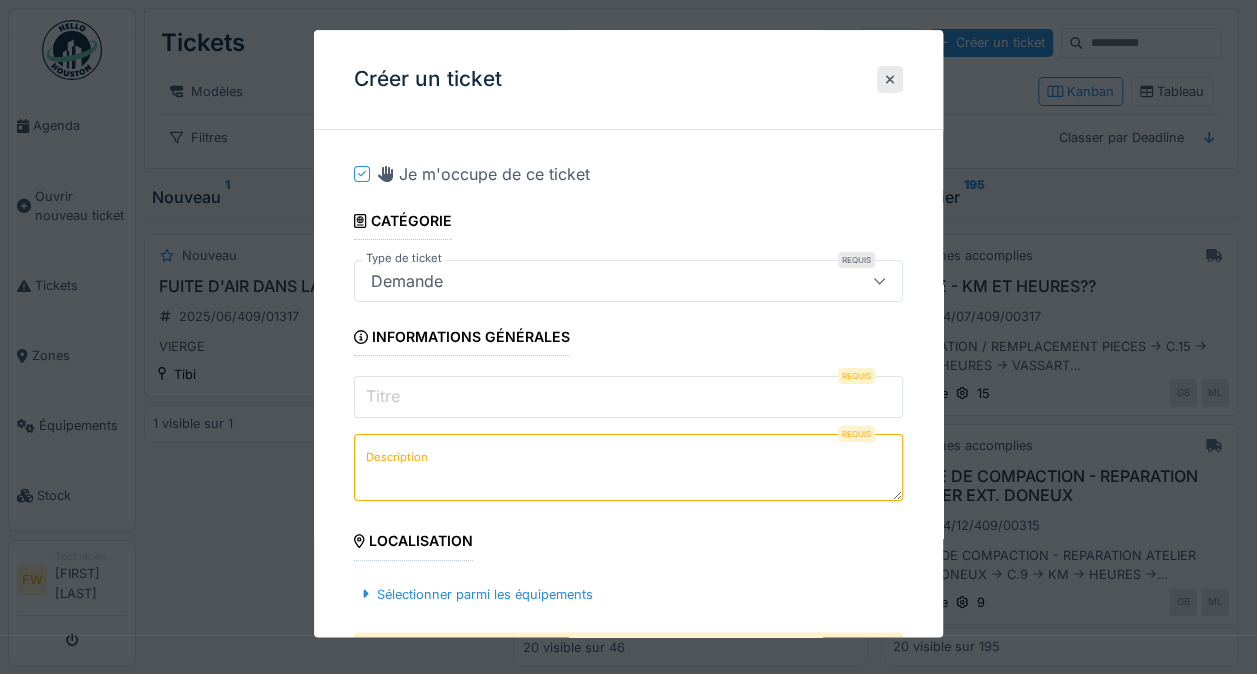 click on "Titre" at bounding box center (628, 398) 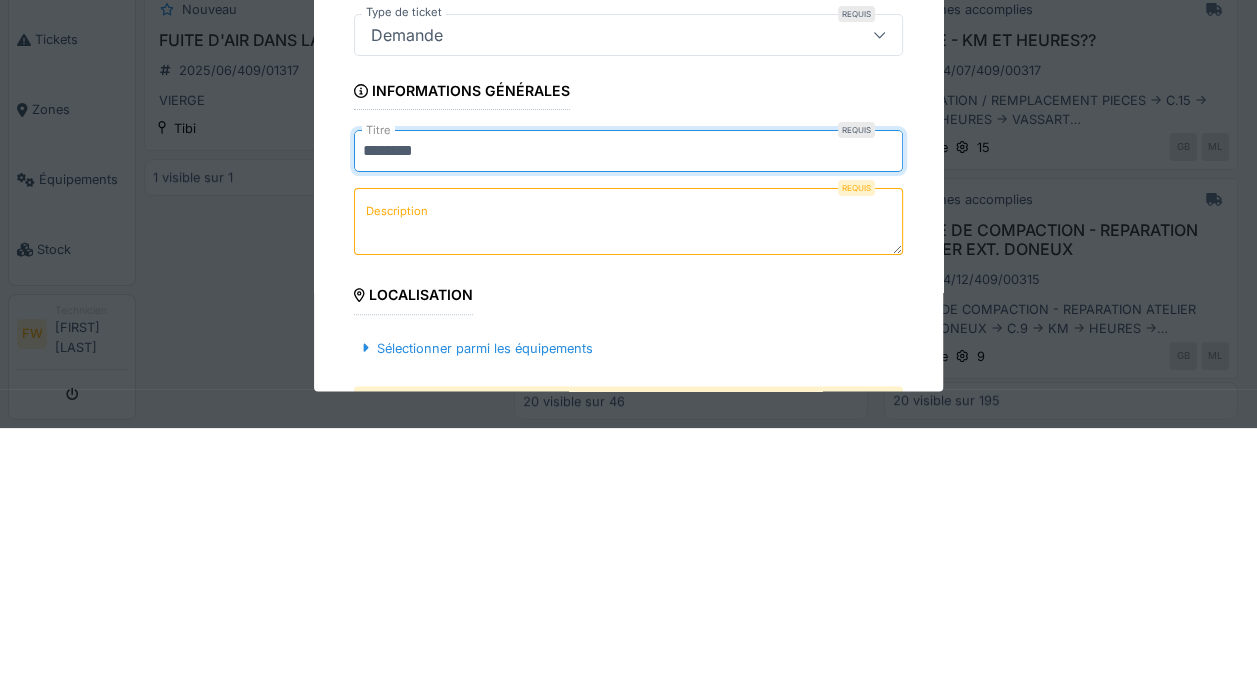 type on "********" 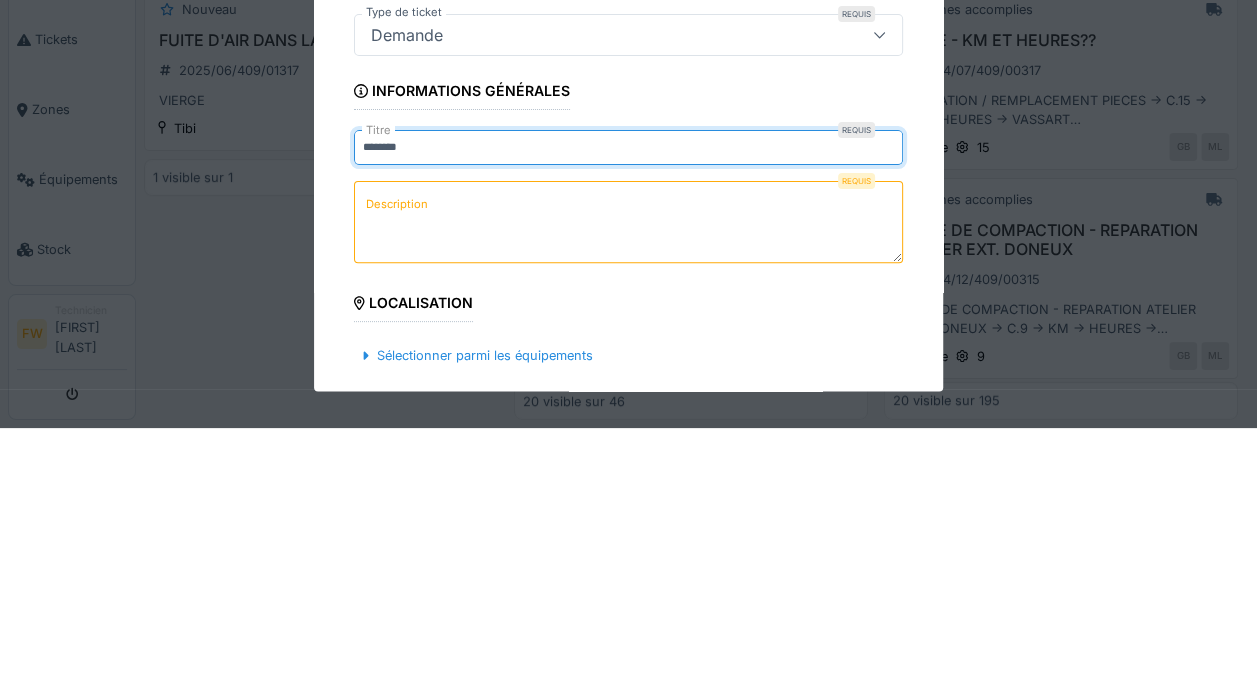 click on "Description" at bounding box center [628, 468] 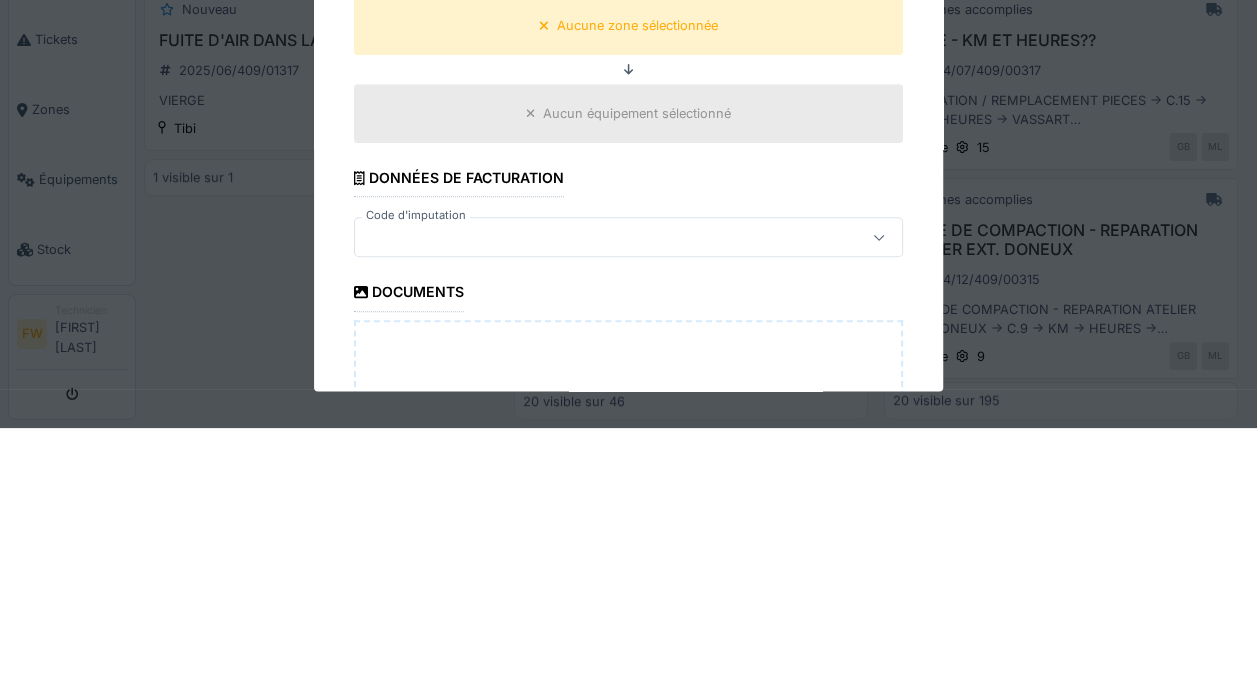 scroll, scrollTop: 398, scrollLeft: 0, axis: vertical 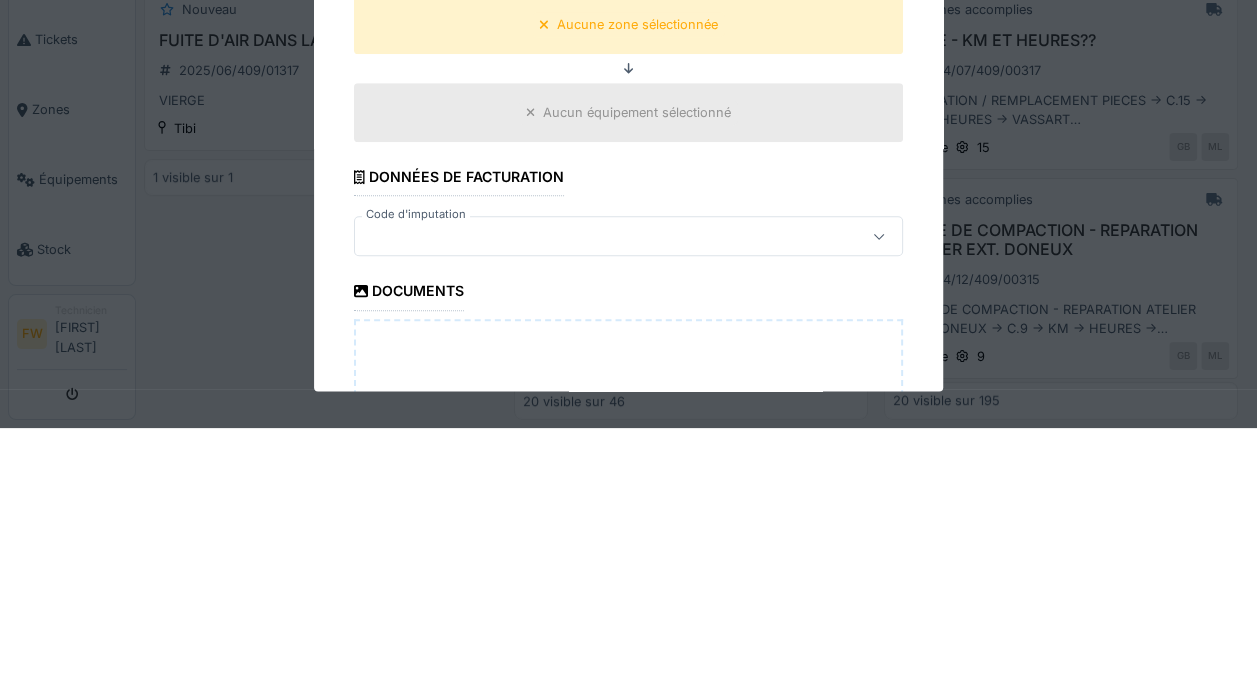 type on "**********" 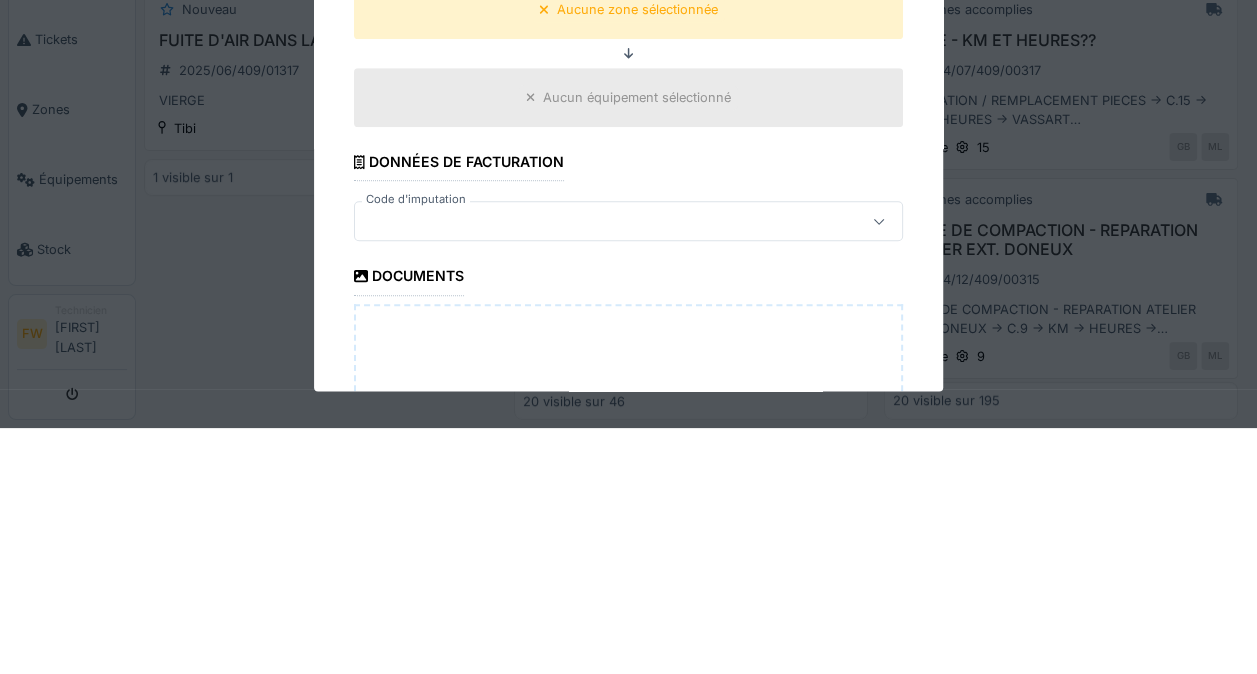 click on "Aucun équipement sélectionné" at bounding box center (628, 344) 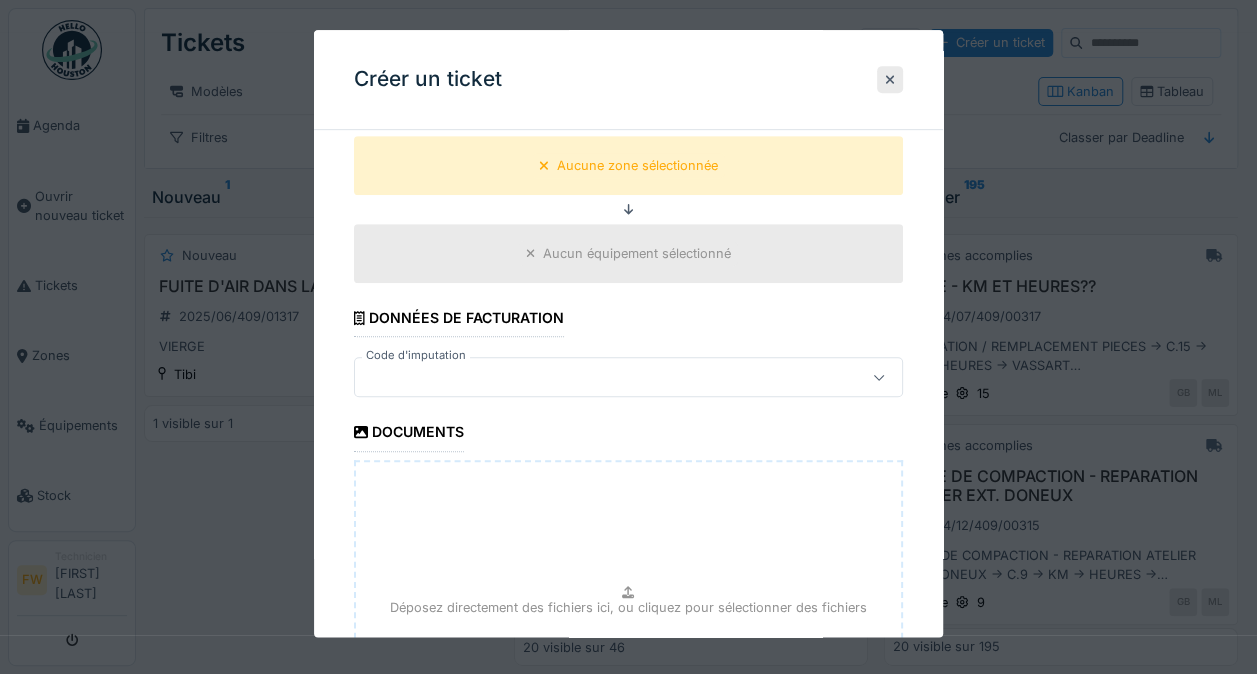 click at bounding box center [628, 378] 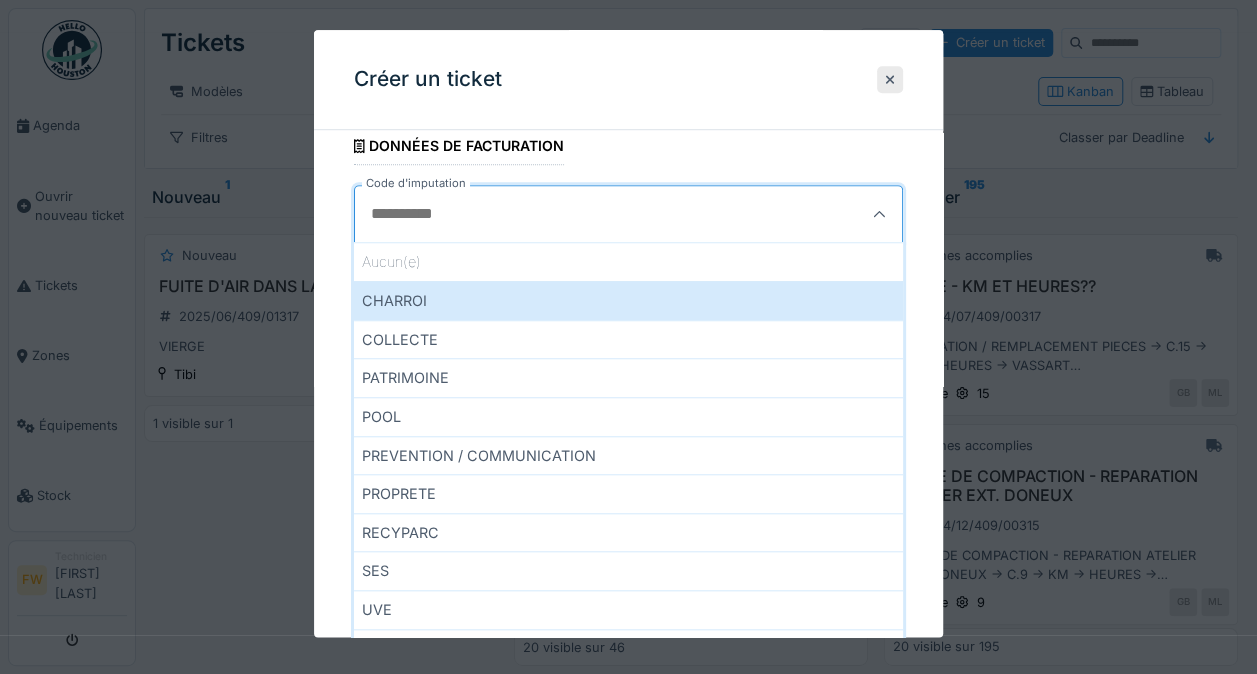 scroll, scrollTop: 666, scrollLeft: 0, axis: vertical 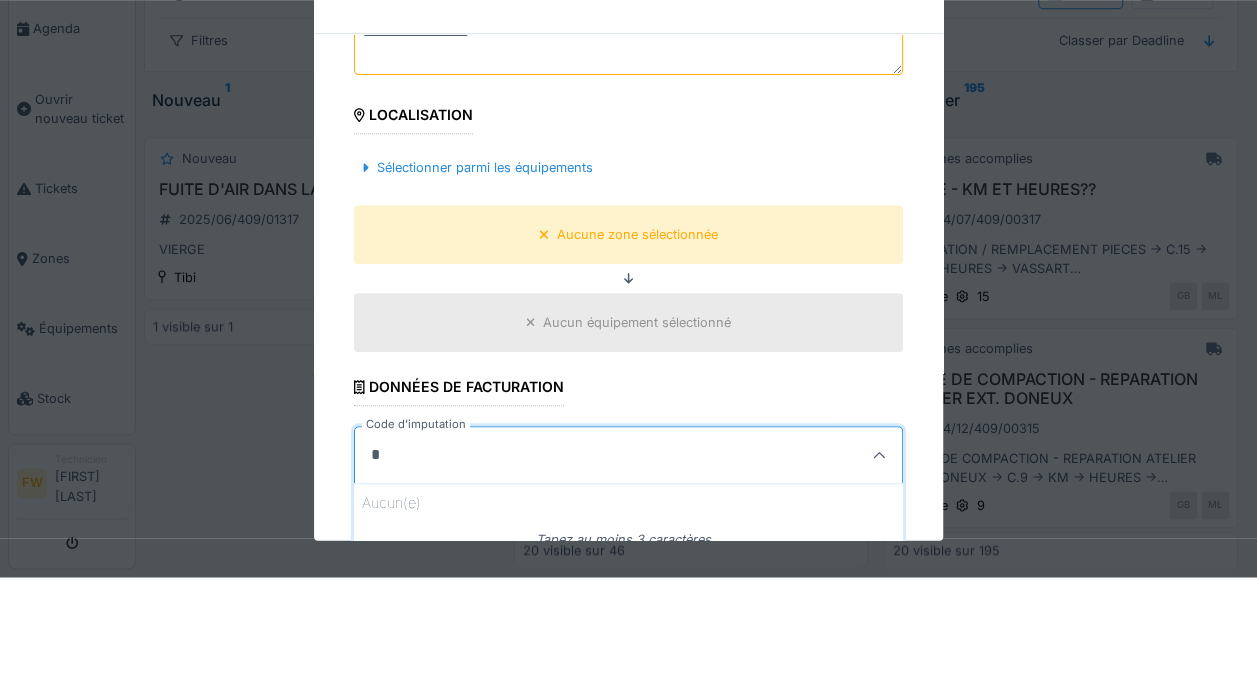type on "**" 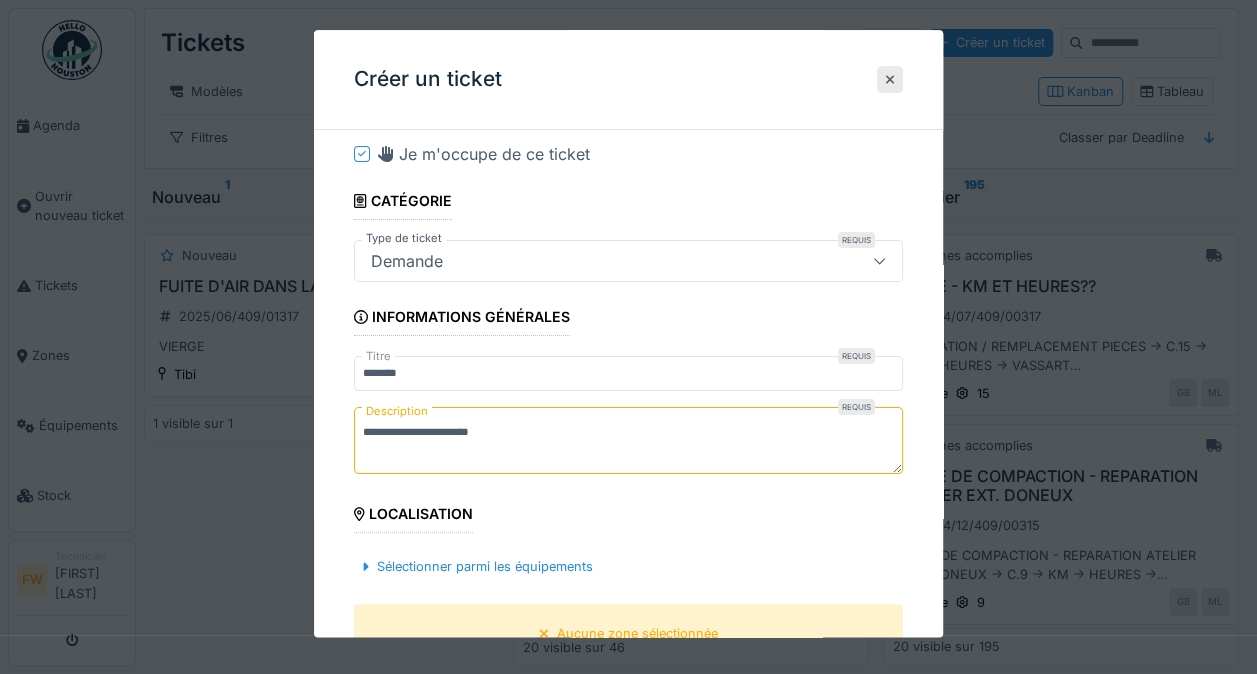 scroll, scrollTop: 0, scrollLeft: 0, axis: both 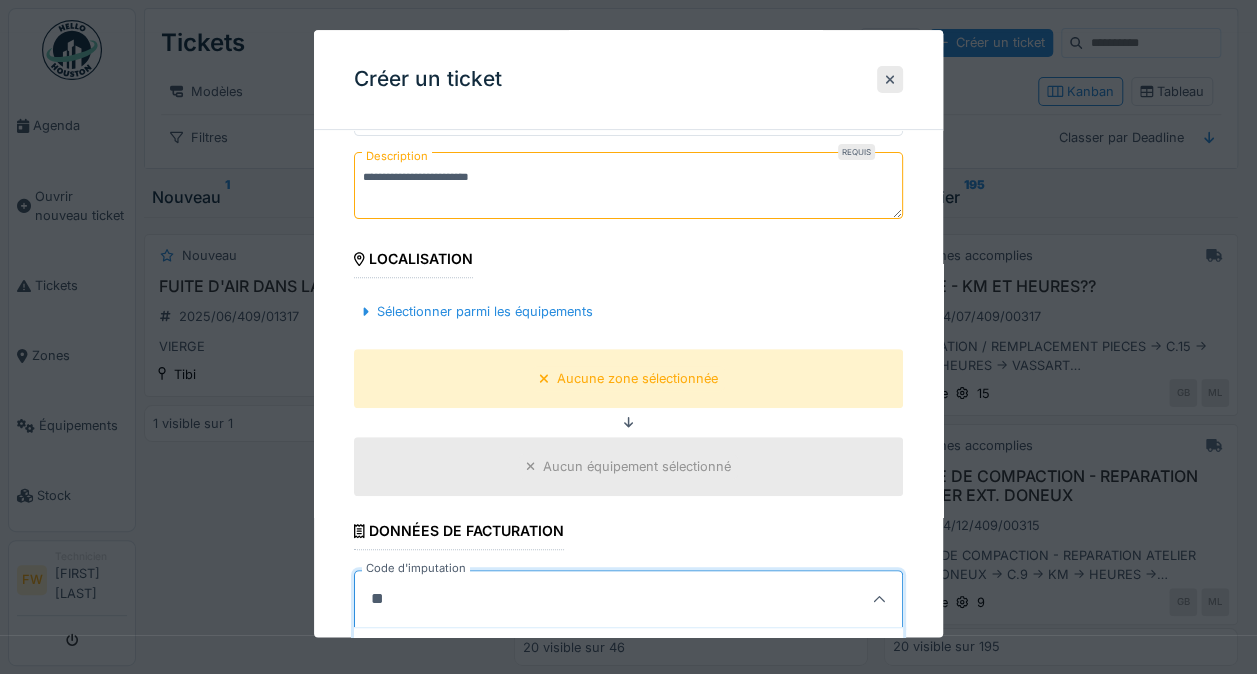click on "Sélectionner parmi les équipements" at bounding box center (477, 311) 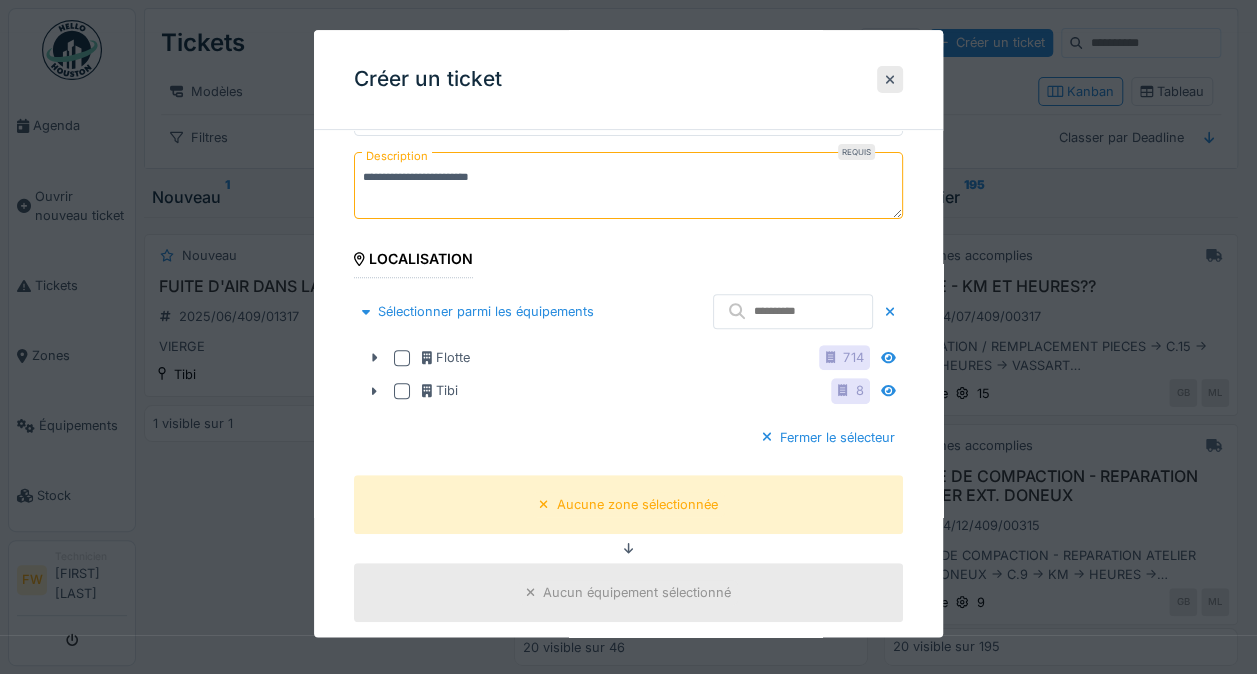 click at bounding box center (374, 358) 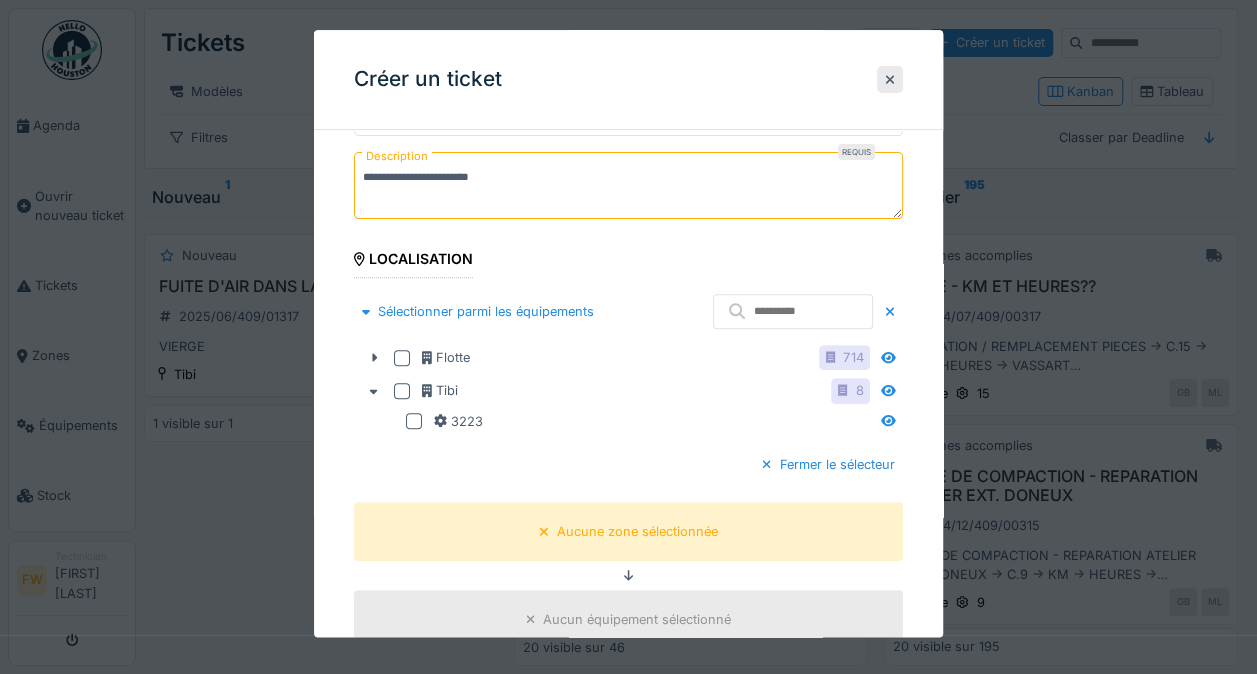 click on "Flotte 714" at bounding box center (614, 358) 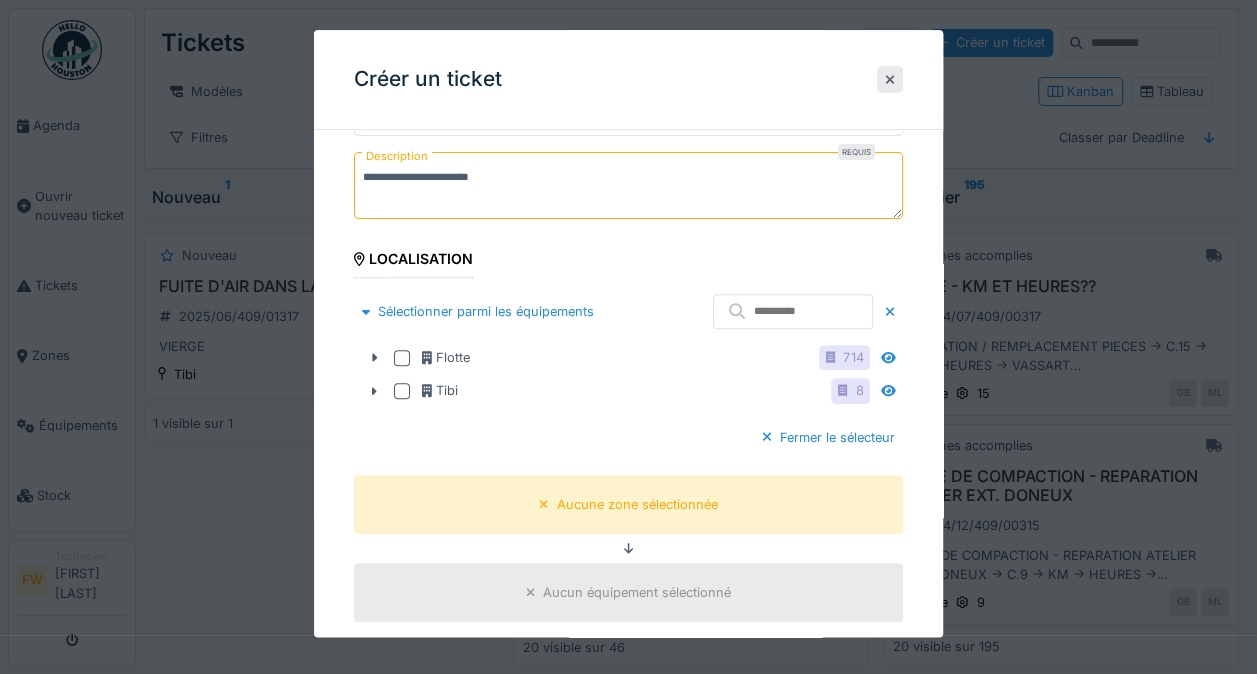 click at bounding box center (402, 358) 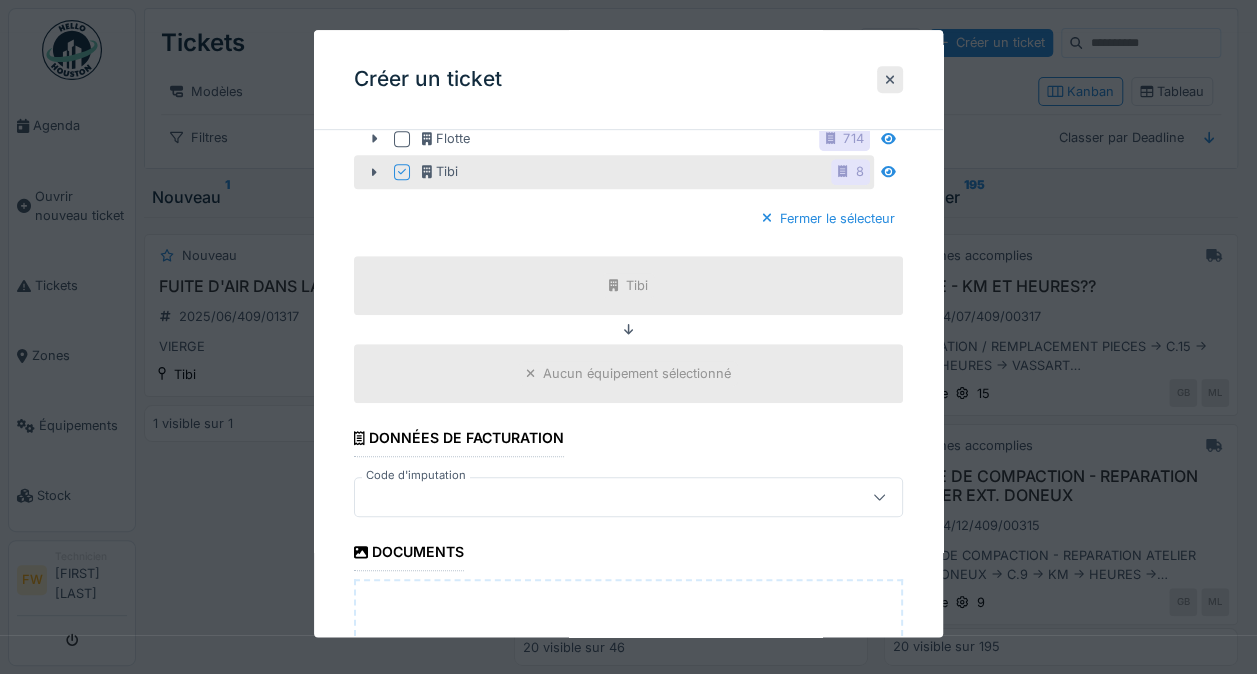 scroll, scrollTop: 533, scrollLeft: 0, axis: vertical 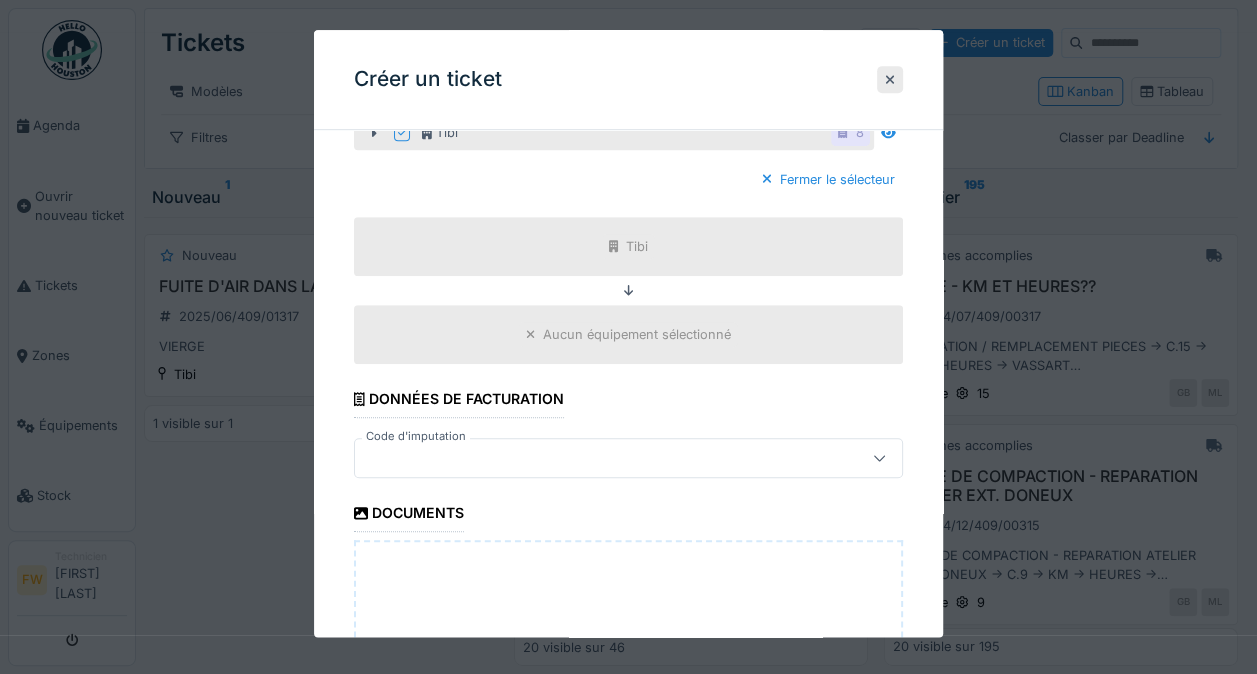 click on "Aucun équipement sélectionné" at bounding box center [628, 334] 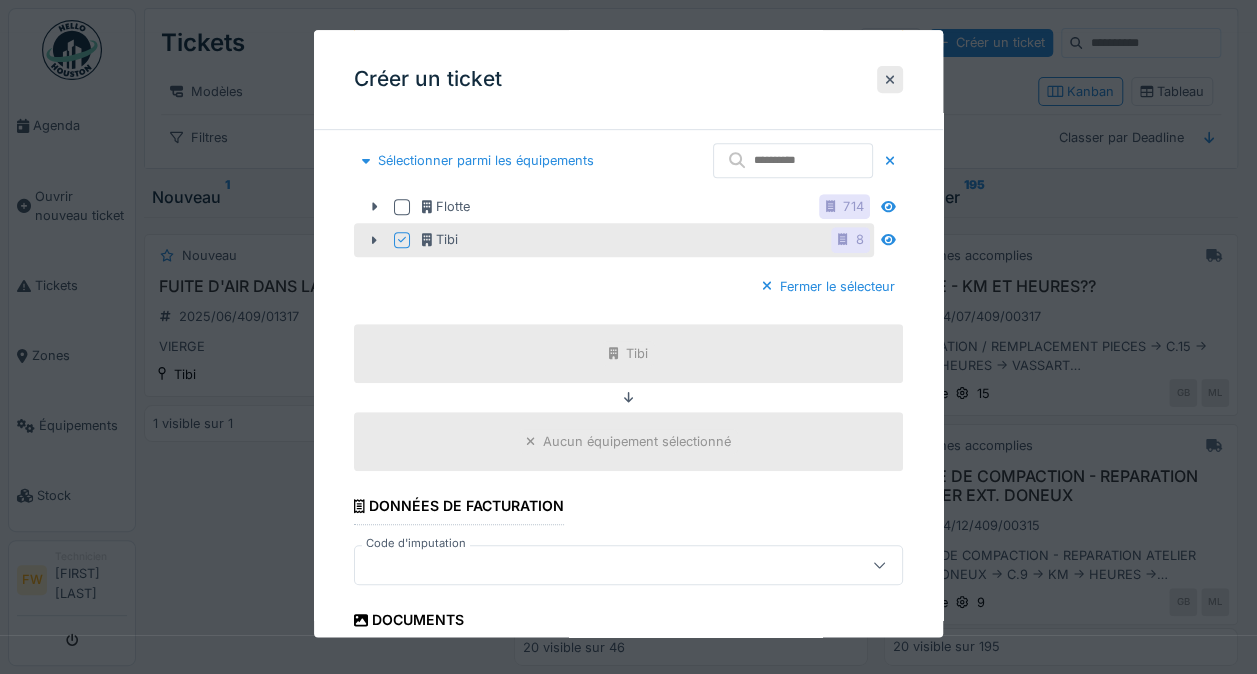 scroll, scrollTop: 356, scrollLeft: 0, axis: vertical 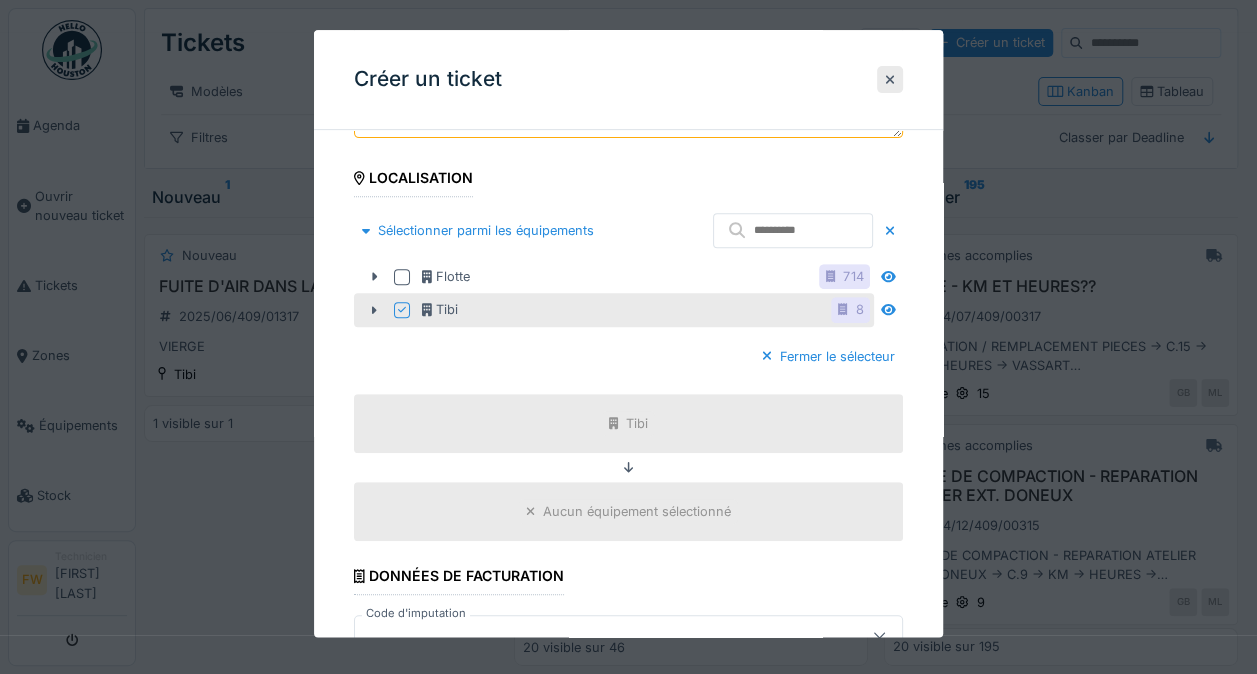 click on "Aucun équipement sélectionné" at bounding box center (628, 511) 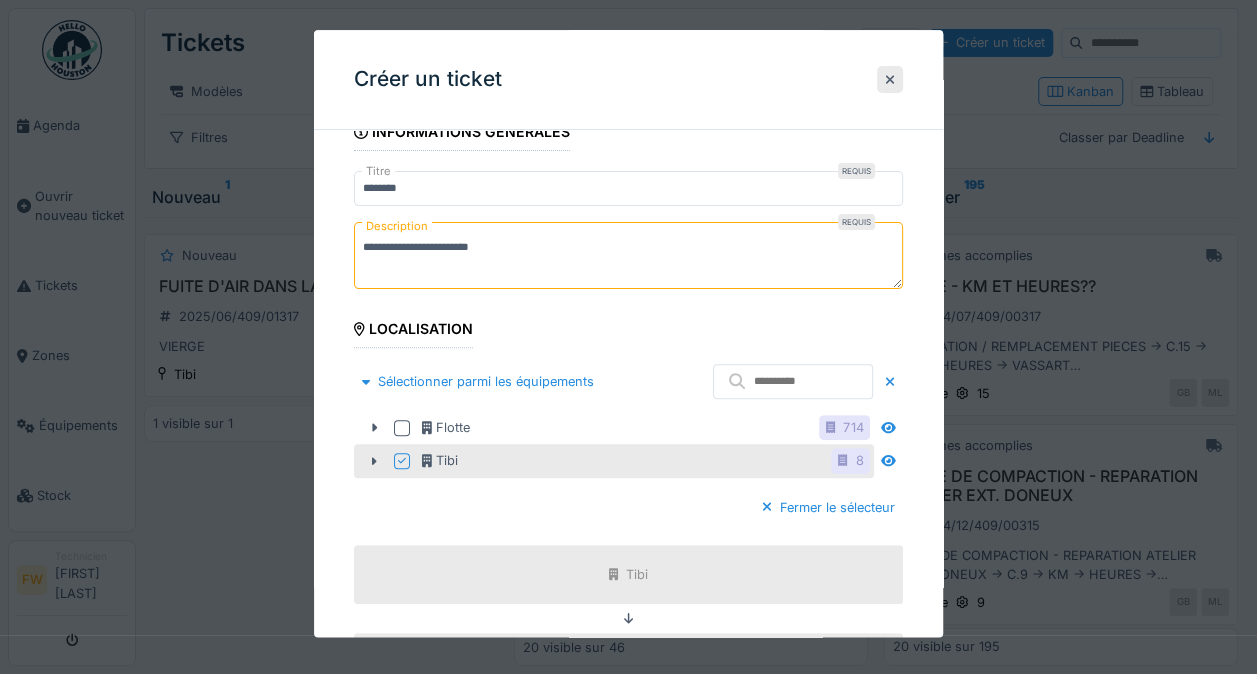 scroll, scrollTop: 196, scrollLeft: 0, axis: vertical 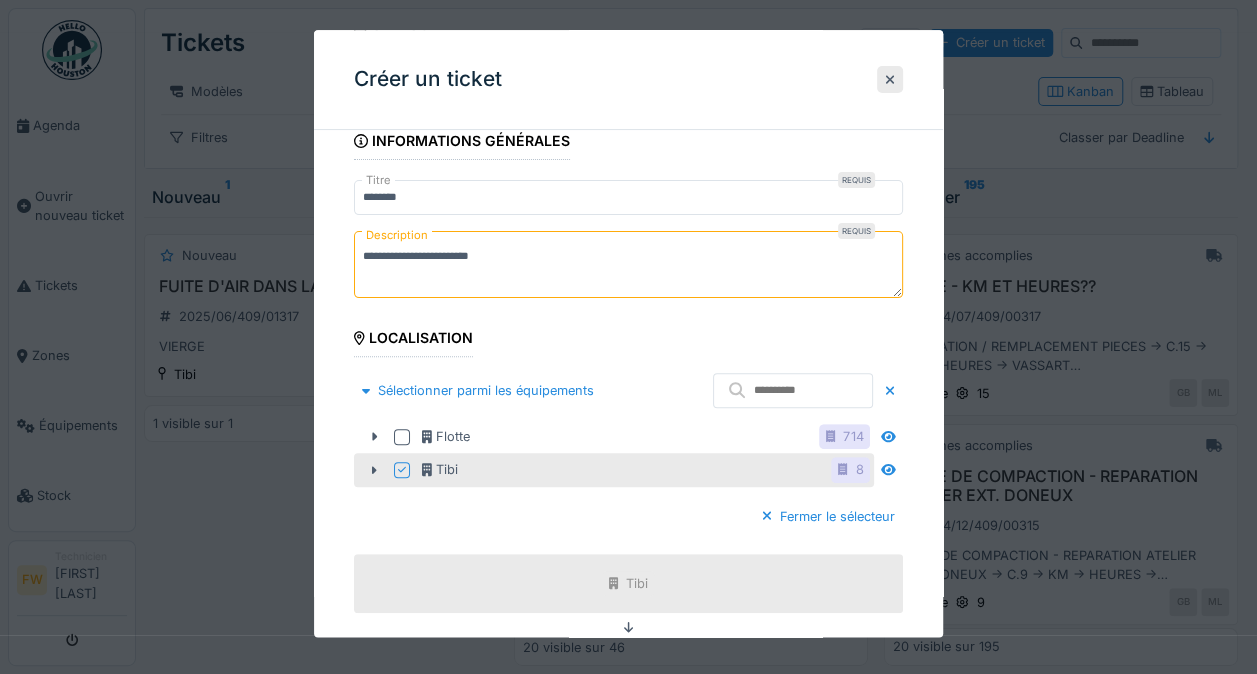 click on "Fermer le sélecteur" at bounding box center (628, 516) 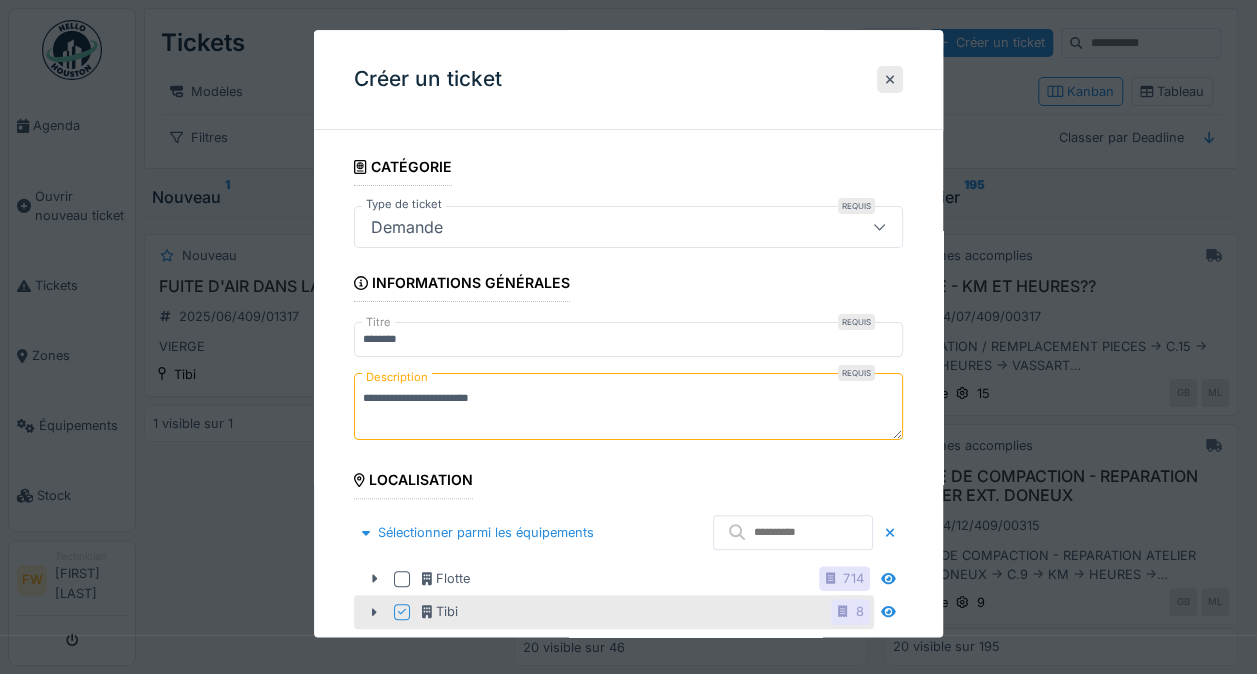 scroll, scrollTop: 0, scrollLeft: 0, axis: both 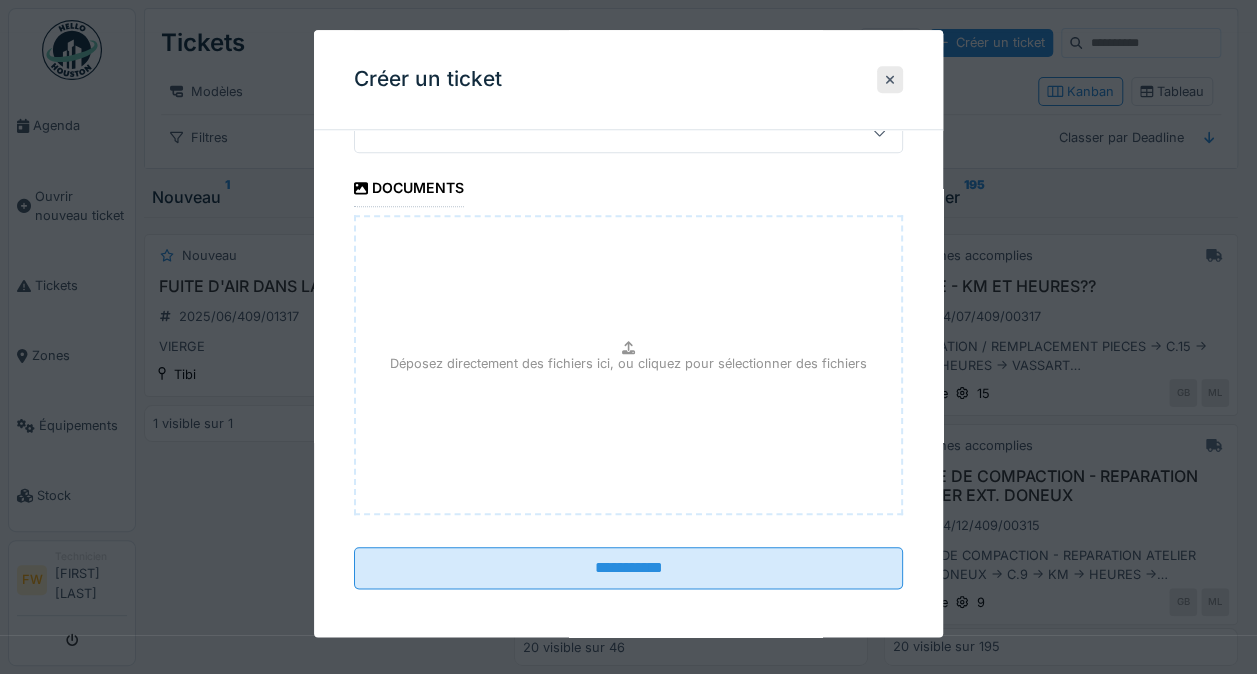 click on "**********" at bounding box center (628, 568) 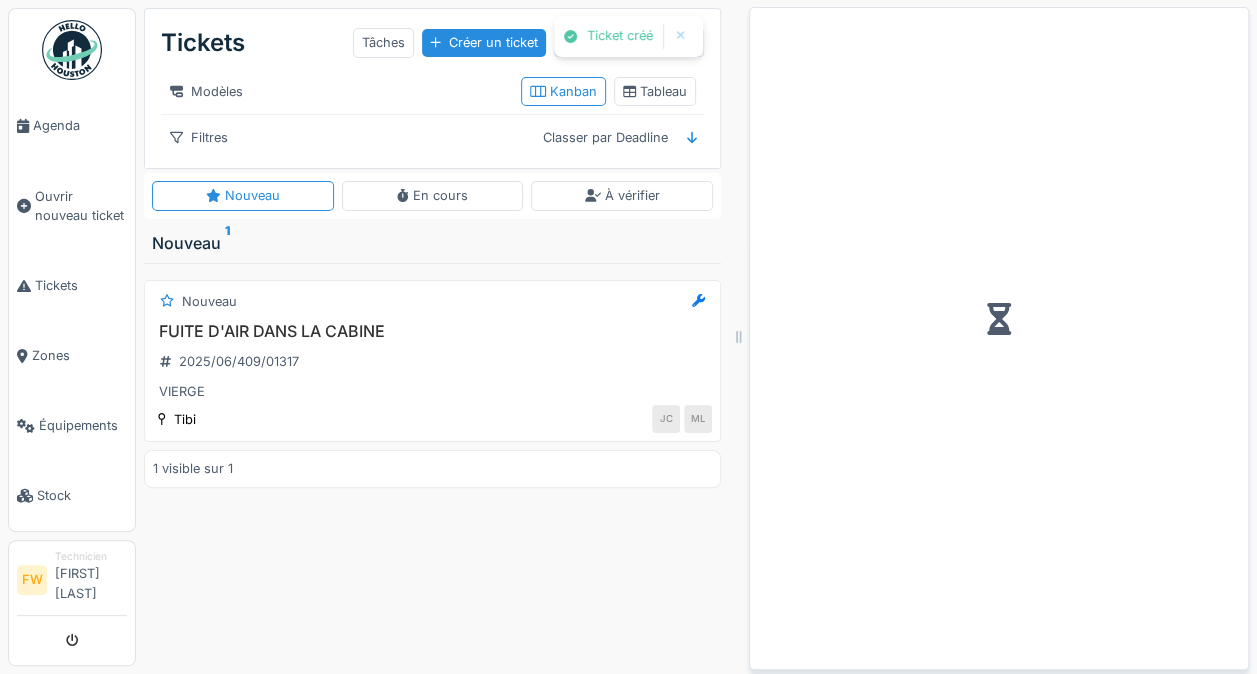 scroll, scrollTop: 0, scrollLeft: 0, axis: both 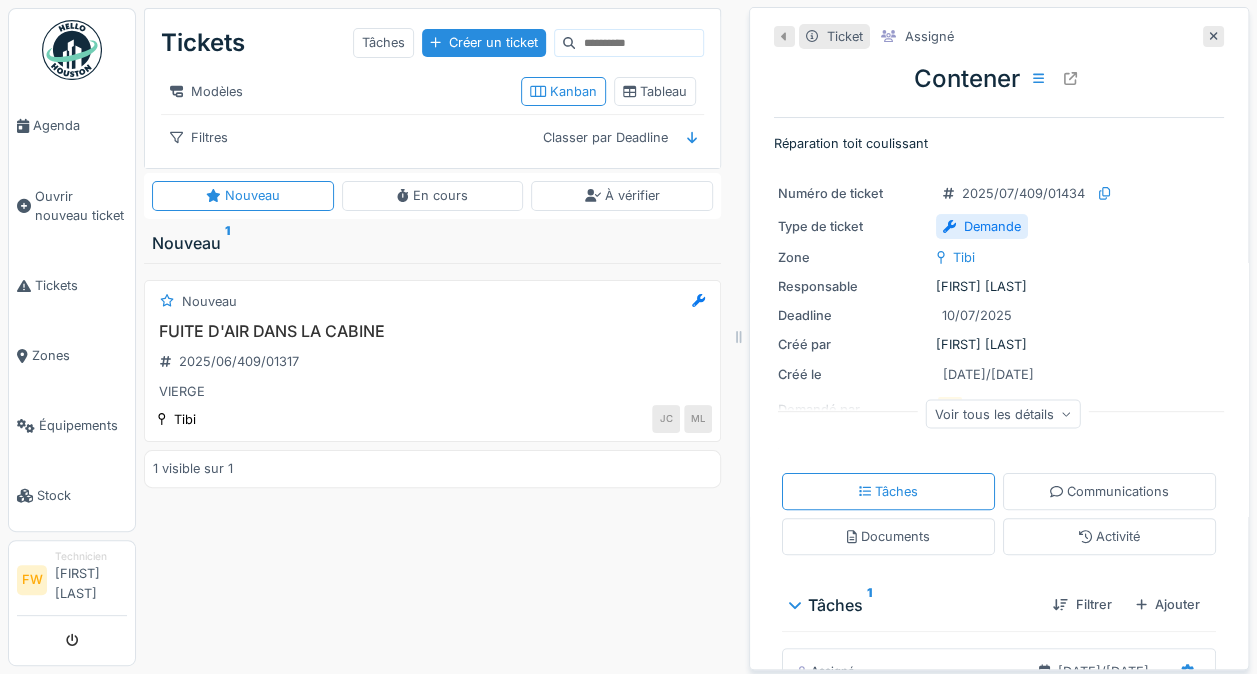 click at bounding box center (1038, 78) 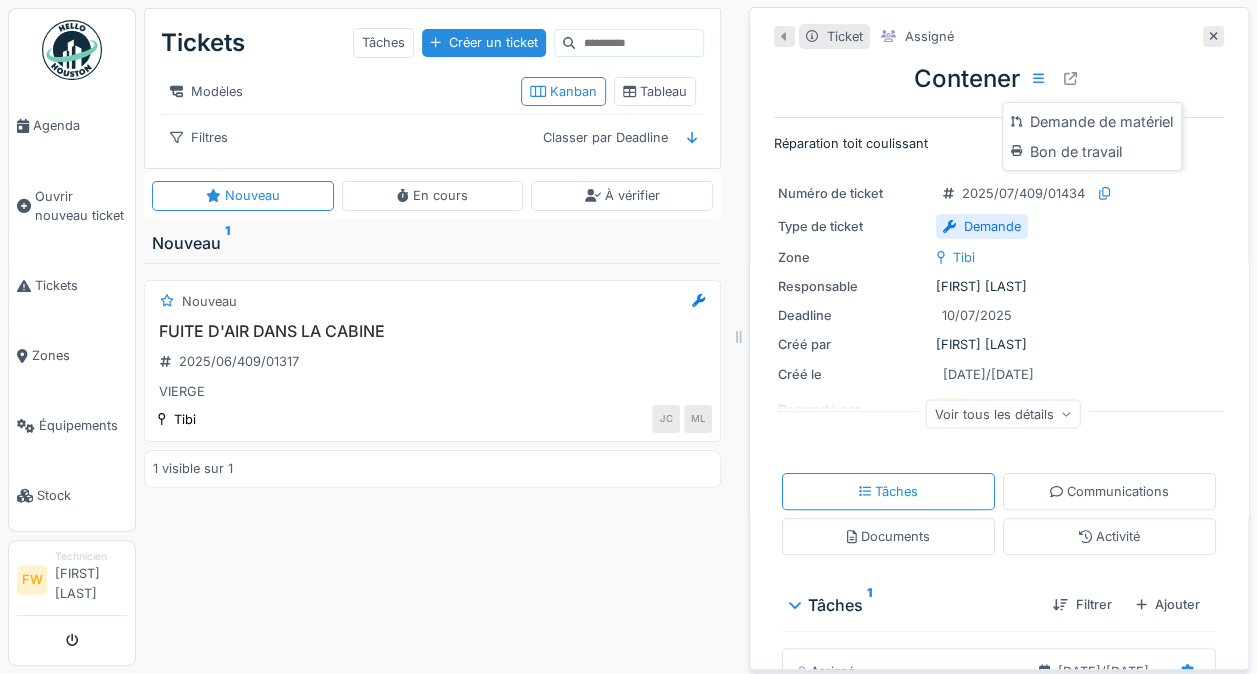 click at bounding box center [1070, 78] 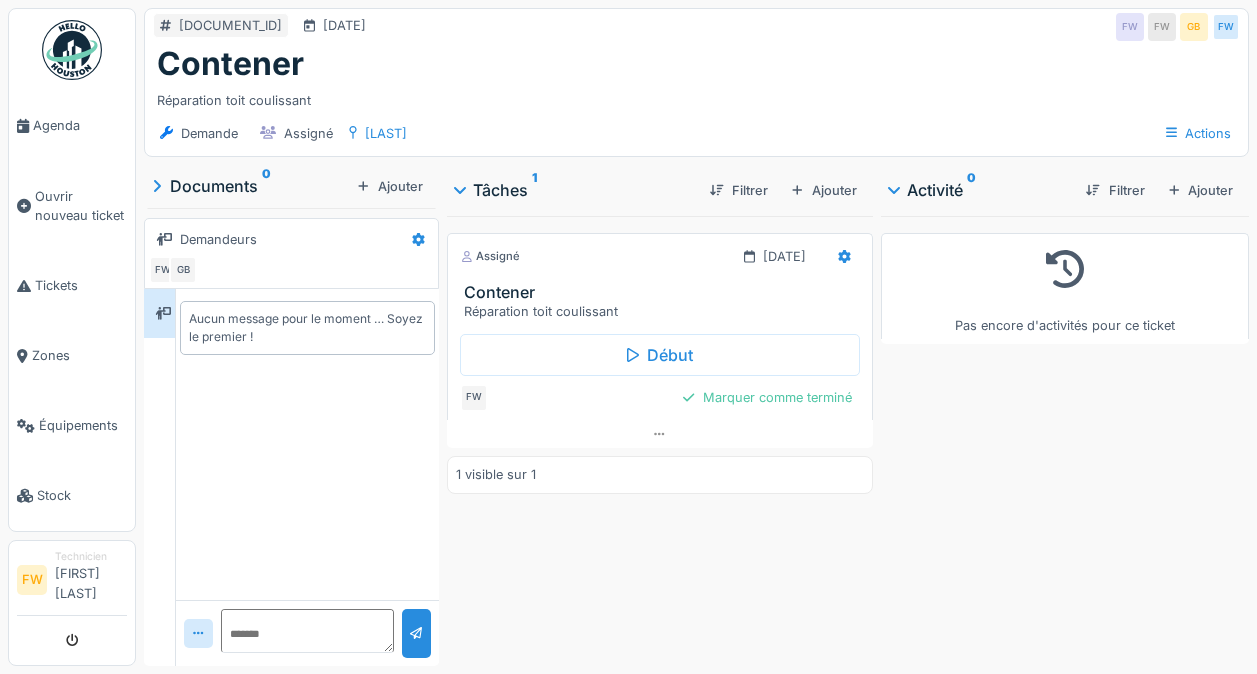 scroll, scrollTop: 0, scrollLeft: 0, axis: both 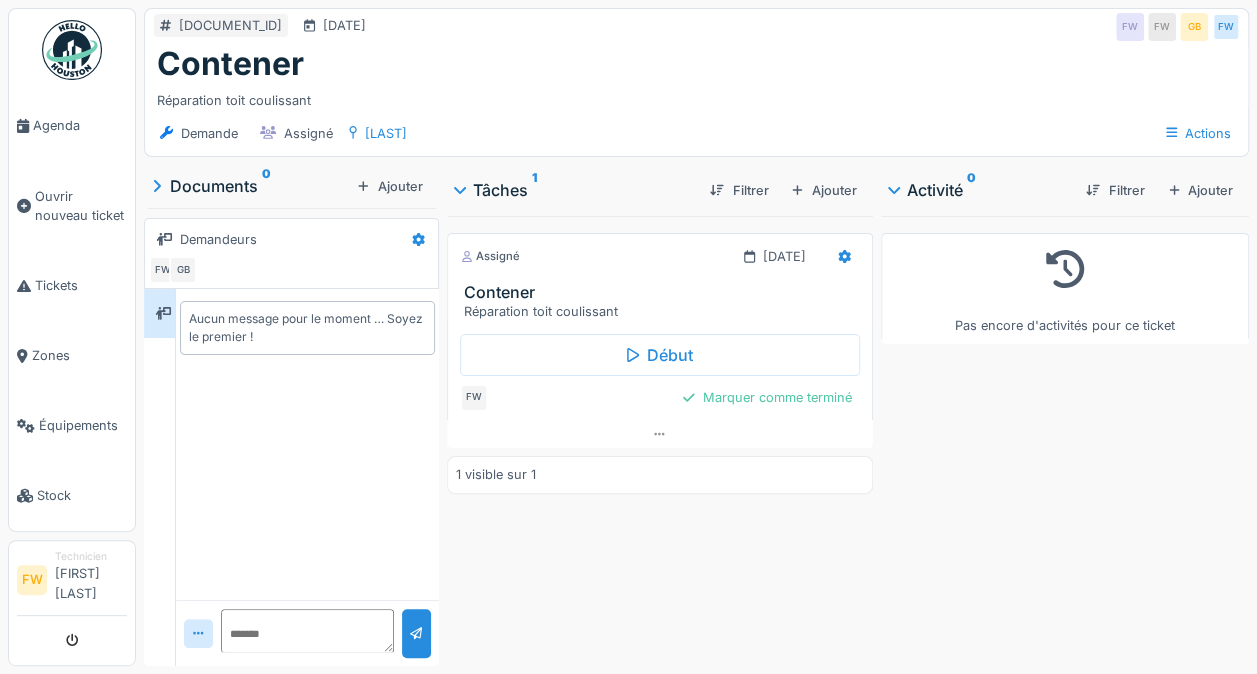 click on "Contener" at bounding box center (664, 292) 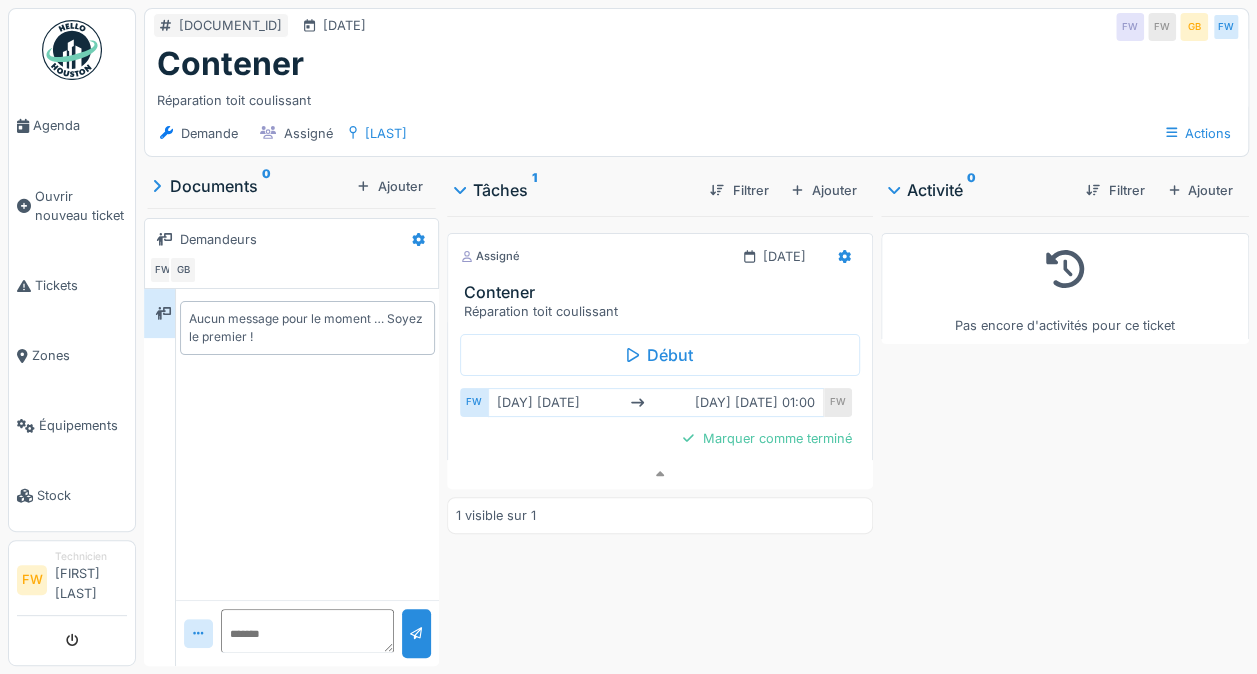 click on "Contener" at bounding box center [664, 292] 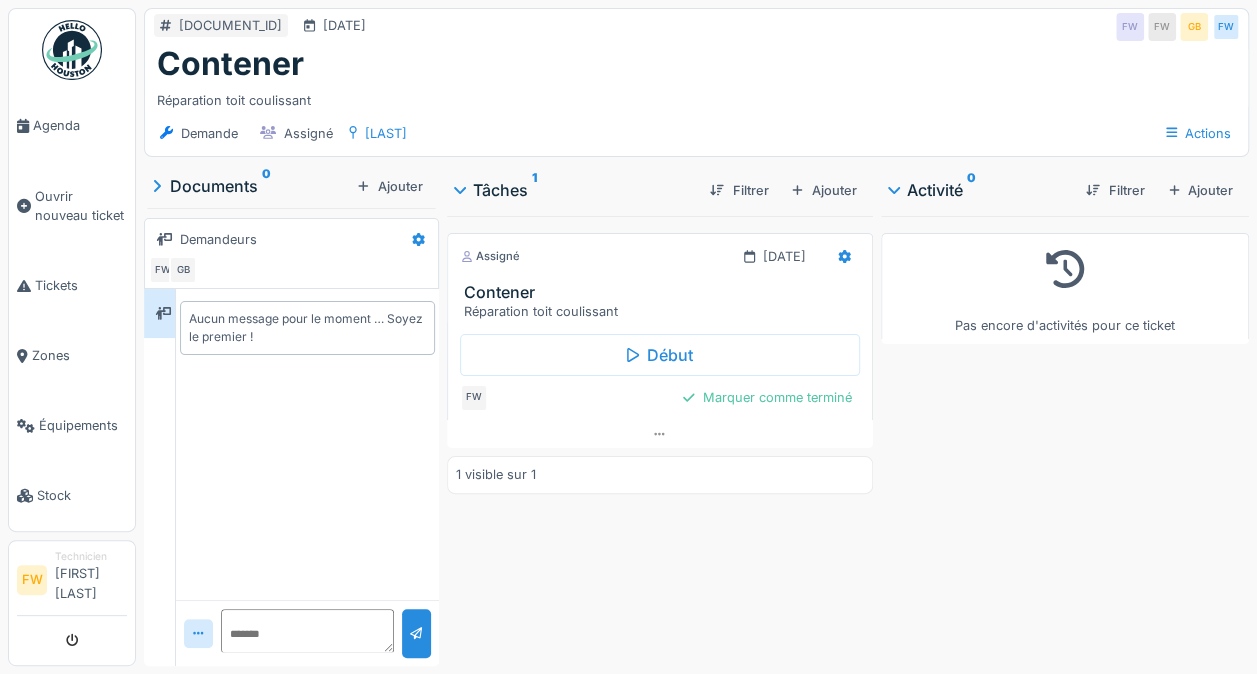 click at bounding box center (844, 256) 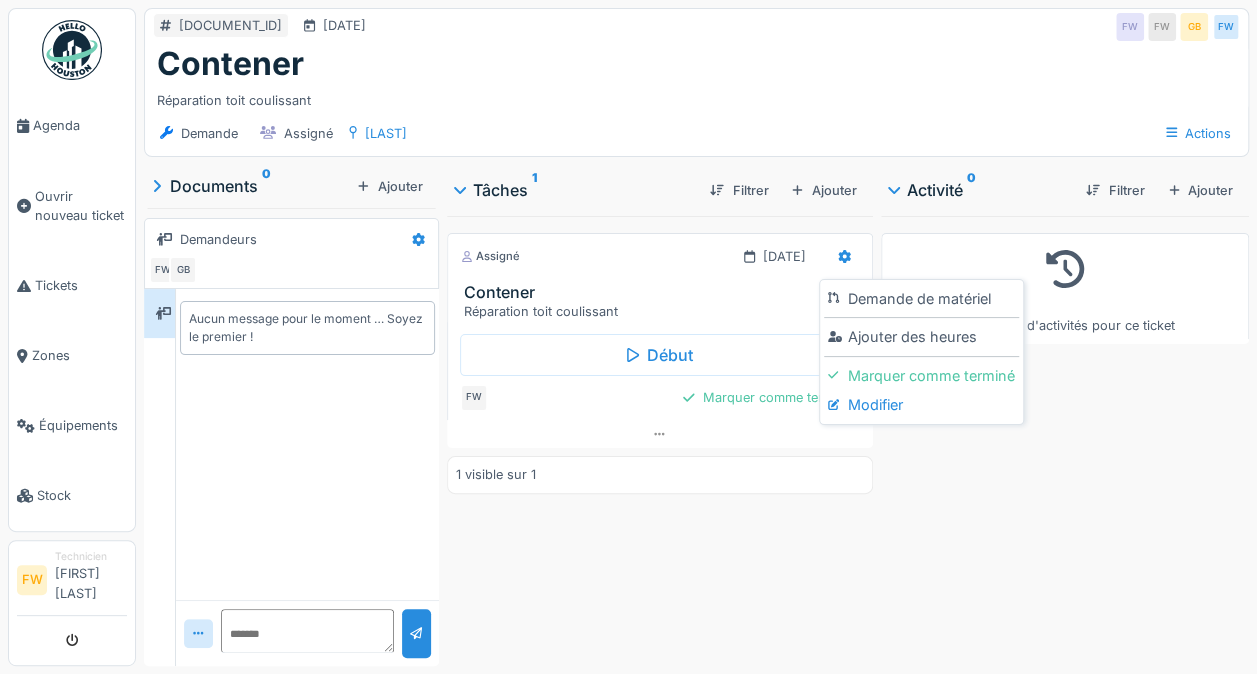click on "Modifier" at bounding box center (921, 405) 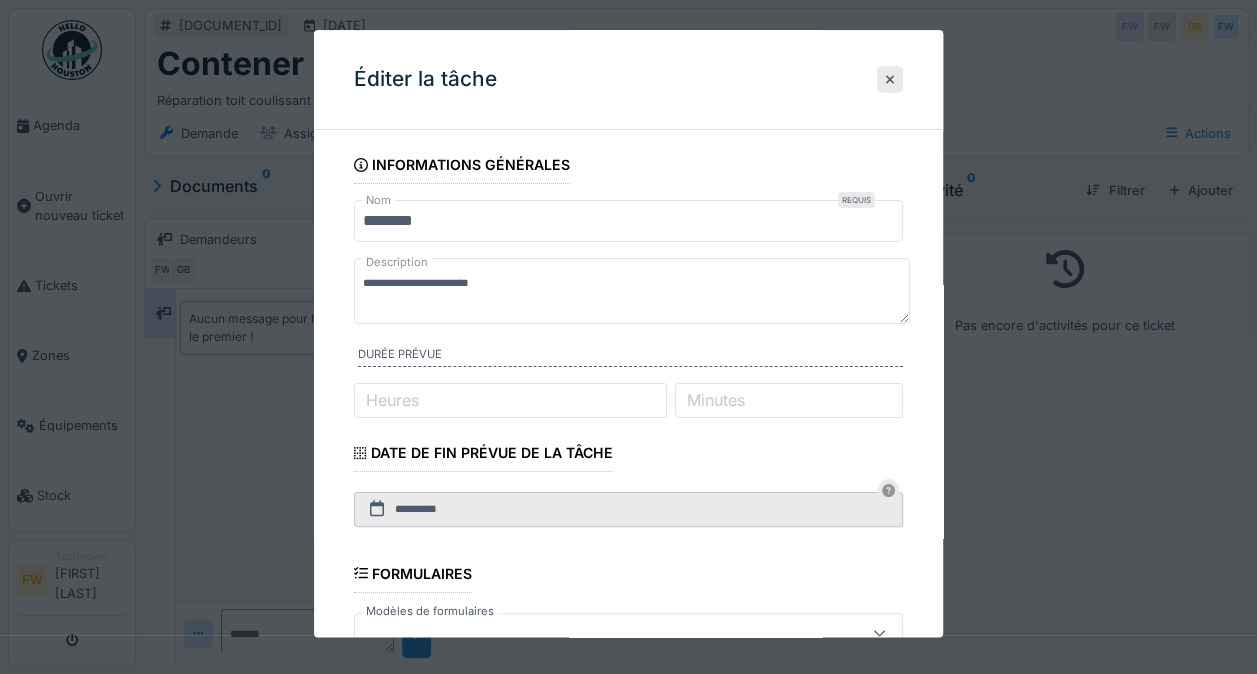 click on "********" at bounding box center (628, 221) 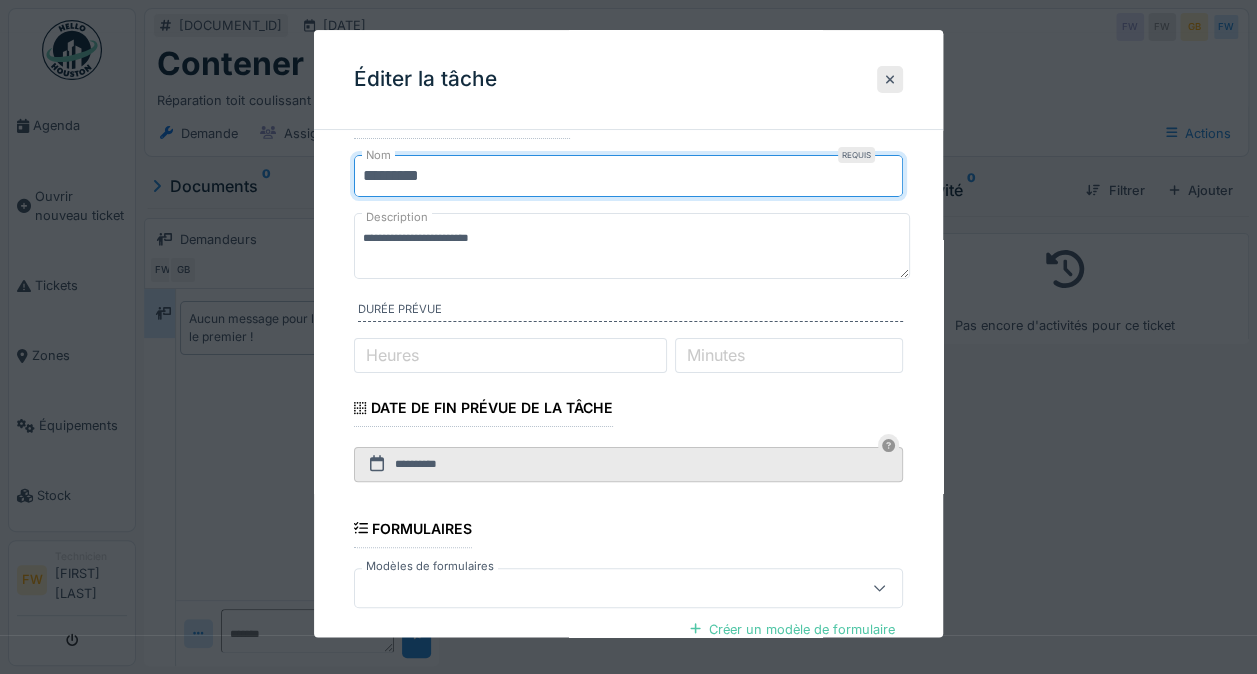 scroll, scrollTop: 59, scrollLeft: 0, axis: vertical 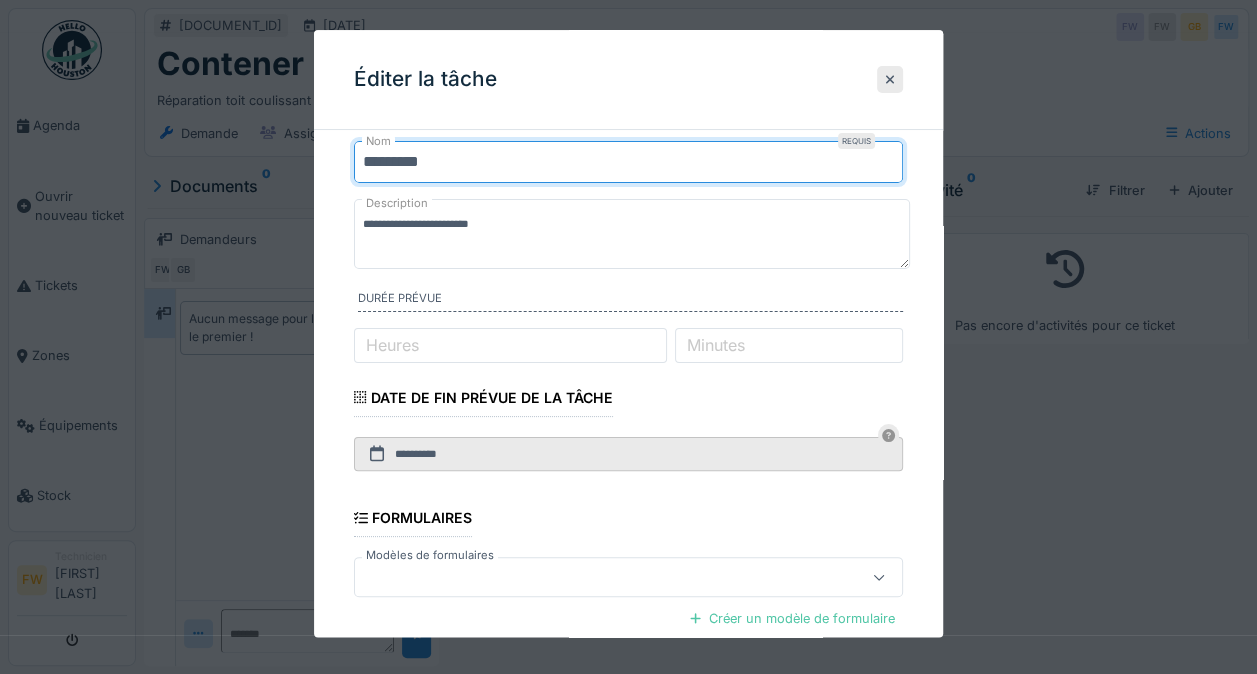 click on "*********" at bounding box center [628, 162] 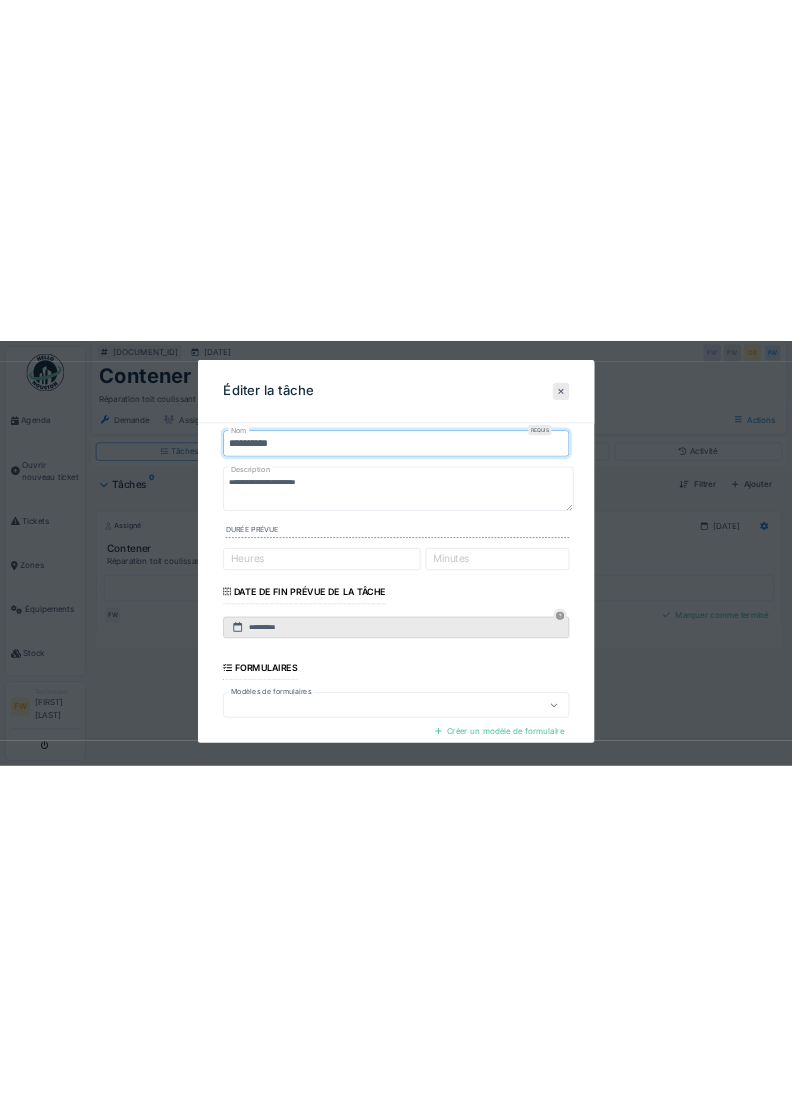 scroll, scrollTop: 0, scrollLeft: 0, axis: both 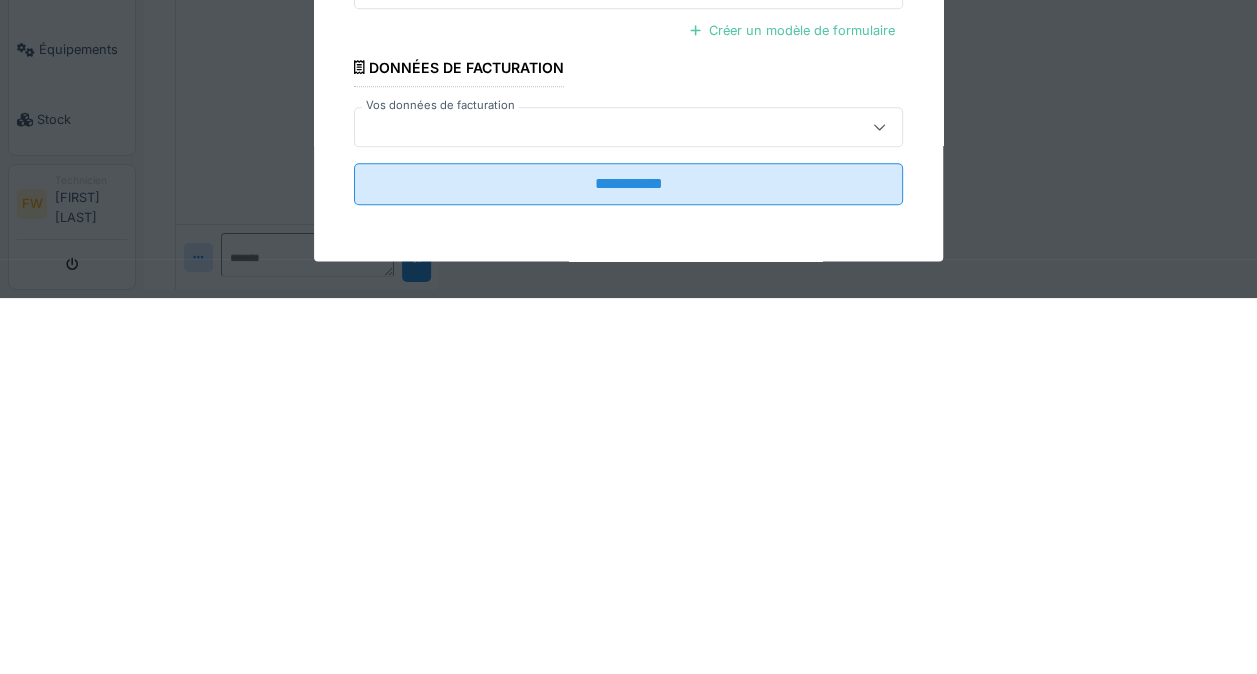 type on "**********" 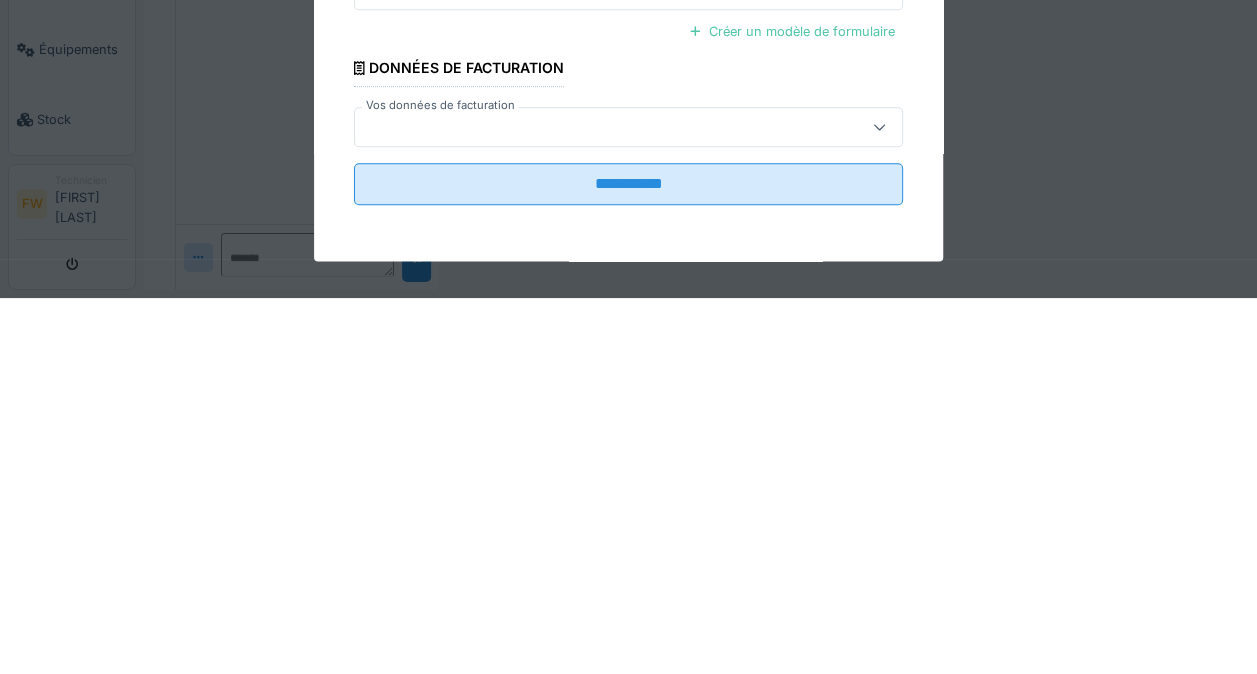 click on "**********" at bounding box center (628, 560) 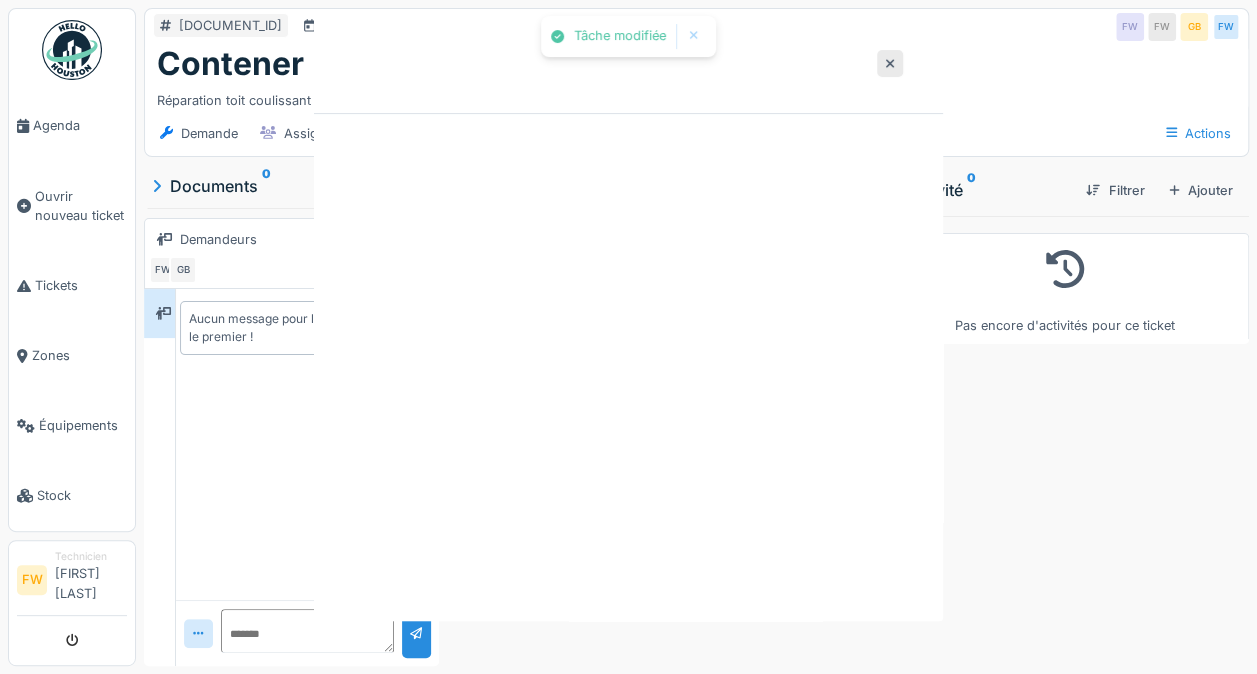 scroll, scrollTop: 0, scrollLeft: 0, axis: both 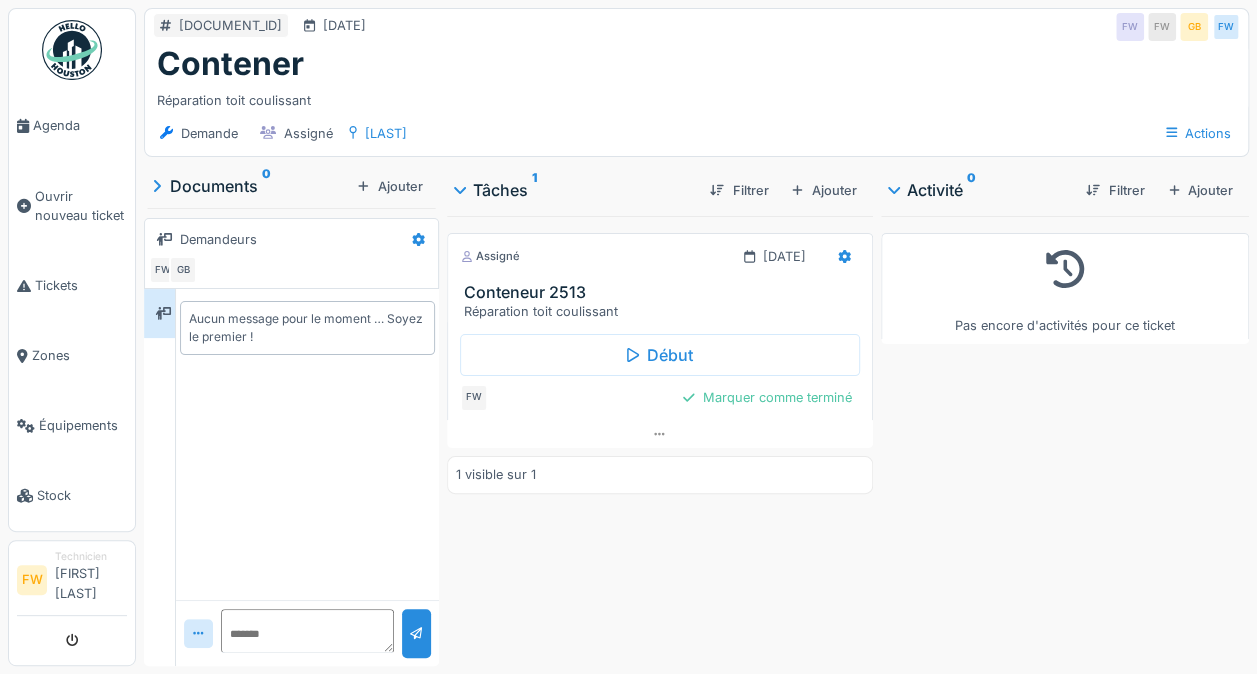 click on "Début" at bounding box center (660, 355) 